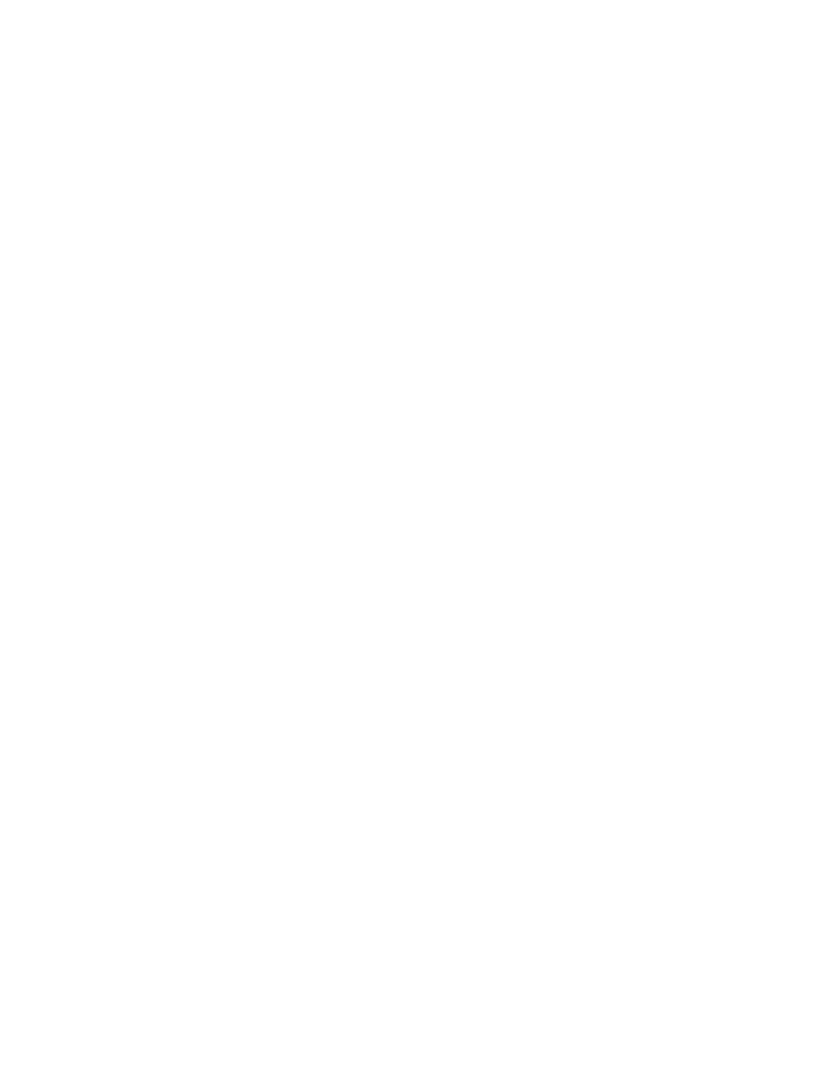 scroll, scrollTop: 0, scrollLeft: 0, axis: both 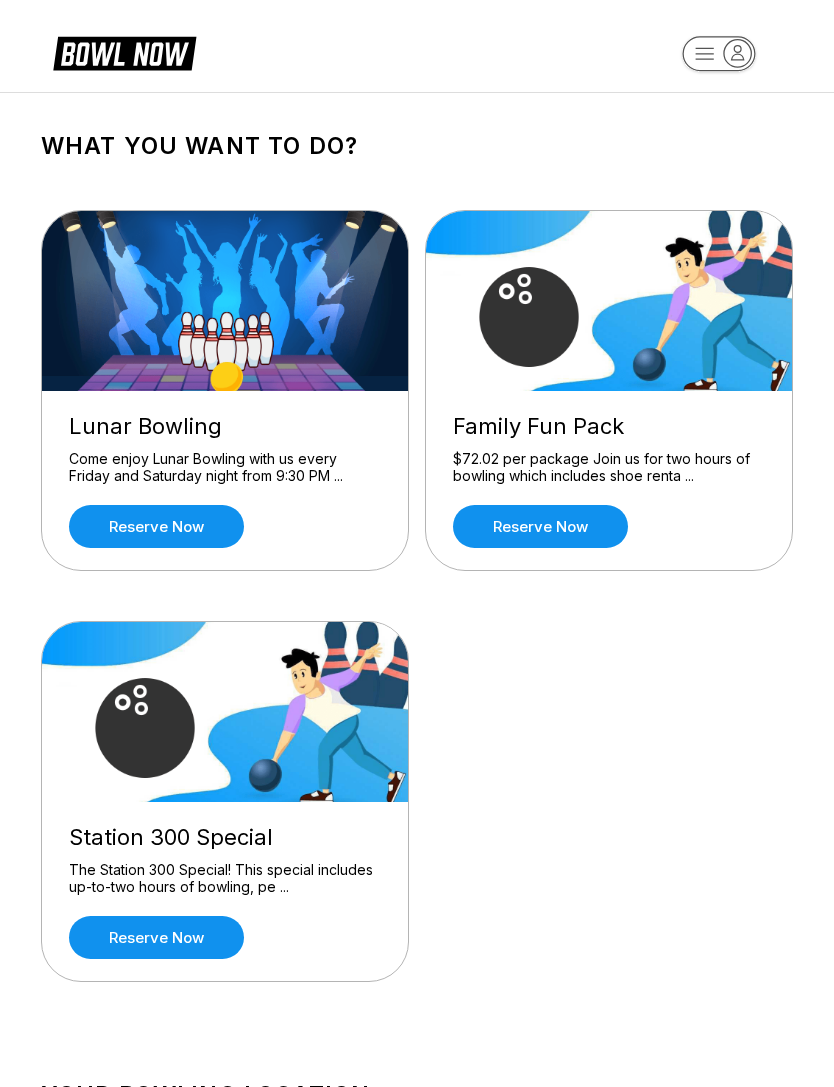click on "Reserve now" at bounding box center [156, 937] 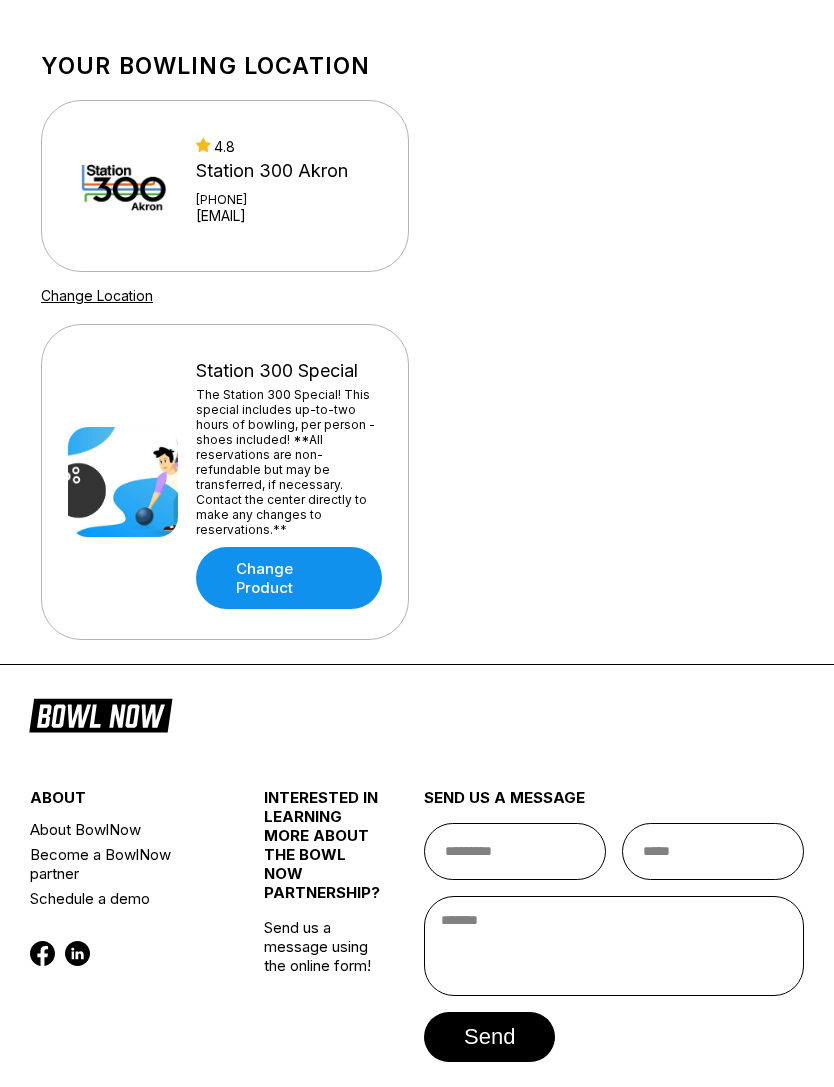 scroll, scrollTop: 1252, scrollLeft: 0, axis: vertical 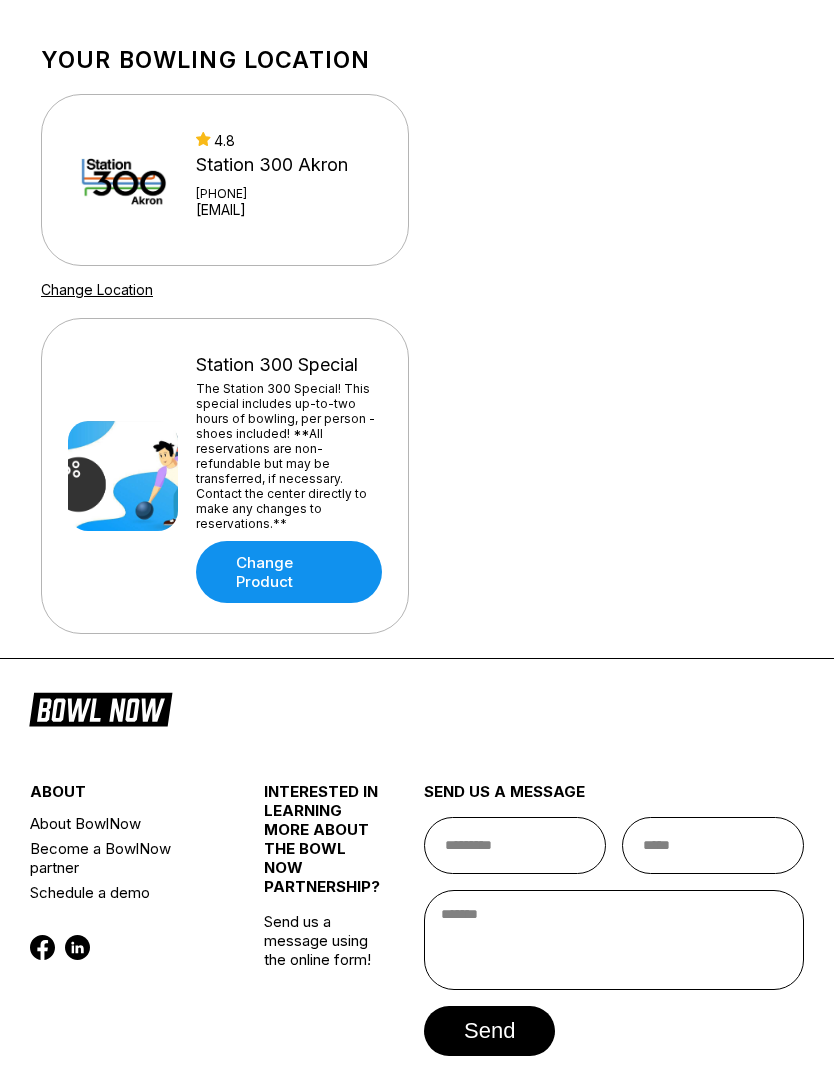 click on "Change Product" at bounding box center (289, 572) 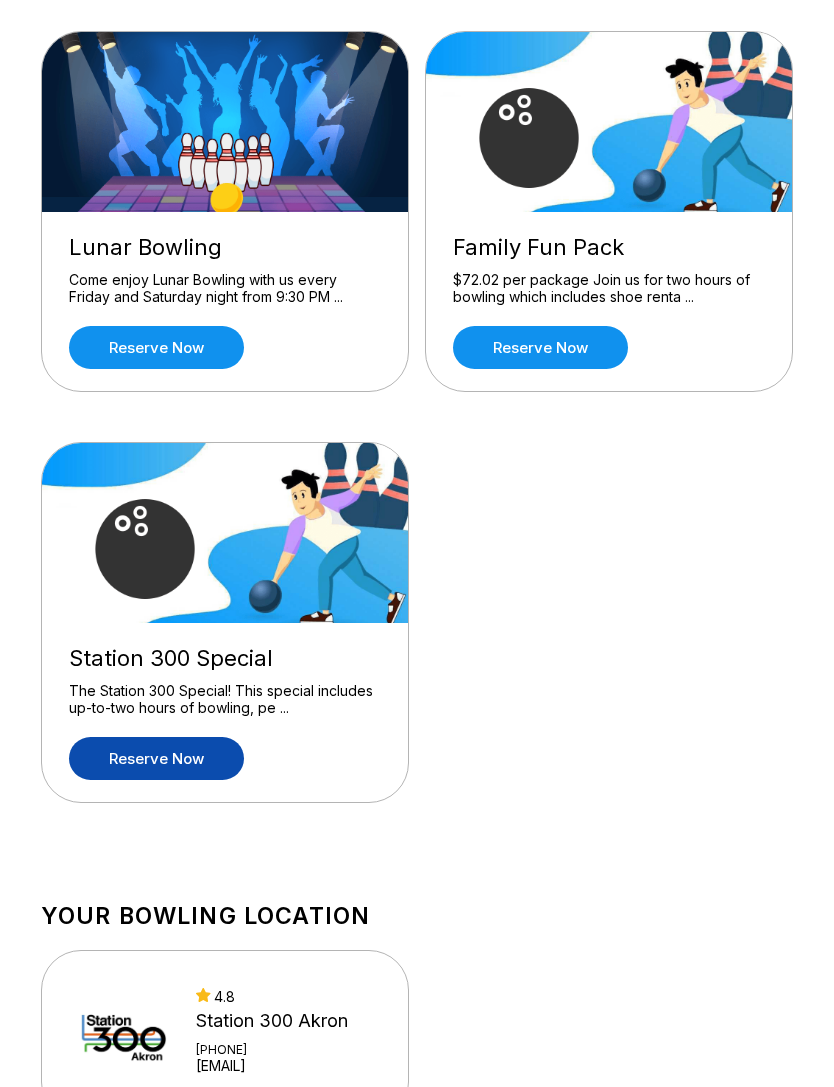 scroll, scrollTop: 183, scrollLeft: 0, axis: vertical 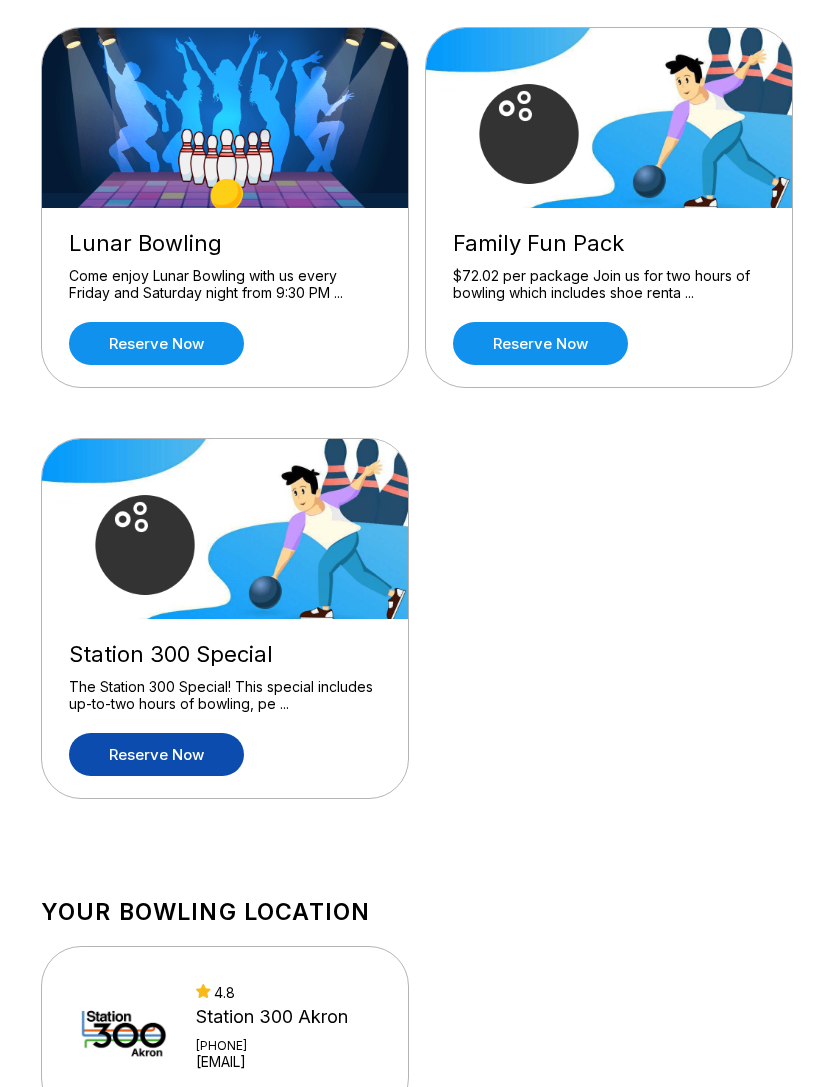 click on "Station 300 Special" at bounding box center [225, 654] 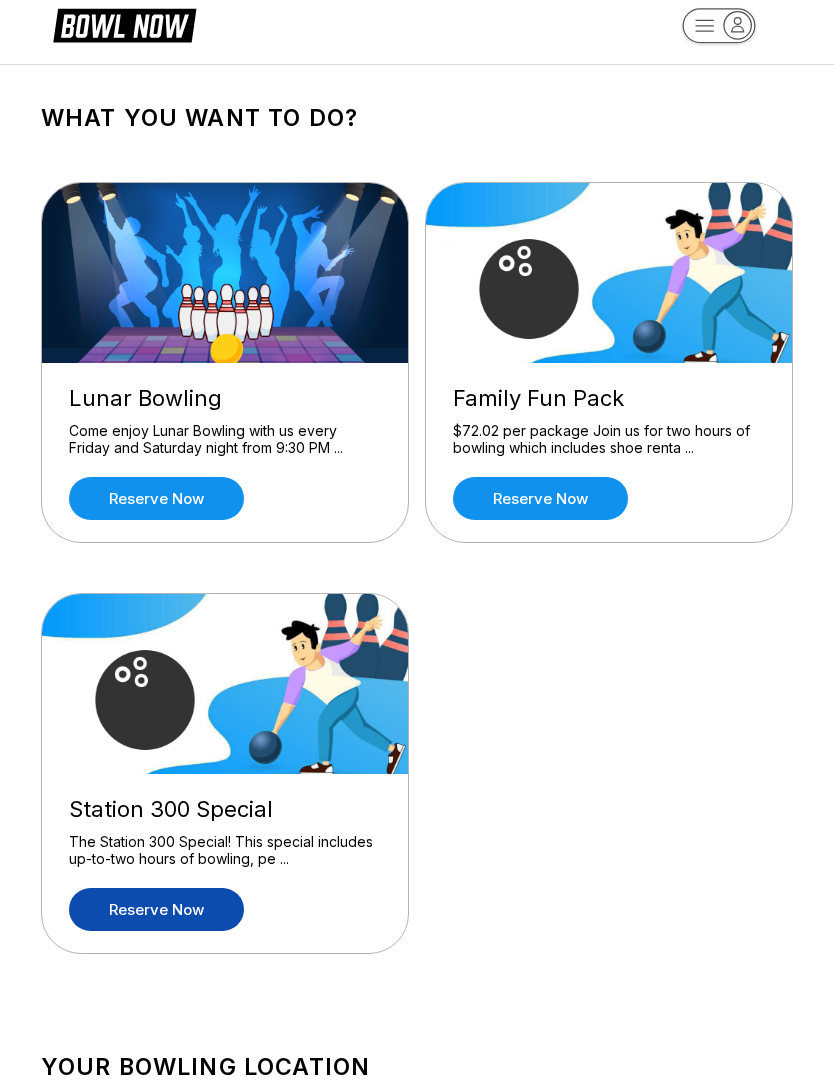scroll, scrollTop: 0, scrollLeft: 0, axis: both 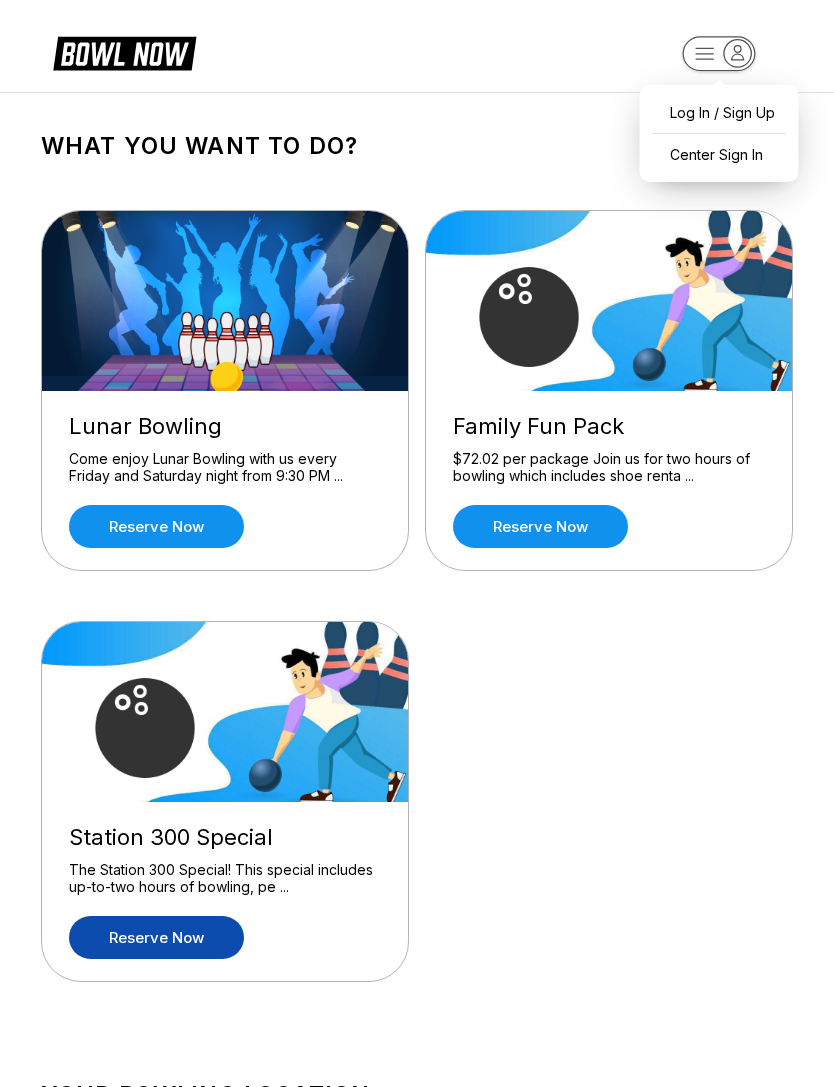 click on "Family Fun Pack $72.02 per package
Join us for two hours of bowling which includes shoe renta ... Reserve now Station 300 Special  The Station 300 Special!  This special includes up-to-two hours of bowling, per person - shoes included!
**All reservations are non-refundable but may be transferred, if necessary.  Contact the center directly to make any changes to reservations.** Change Product about About BowlNow  Become a BowlNow partner  Schedule a demo INTERESTED IN LEARNING MORE ABOUT THE BOWL NOW PARTNERSHIP? Send us a message using the online form! send us a message send ©  2025  BowlNow WHAT YOU WANT TO DO?" at bounding box center [417, 1100] 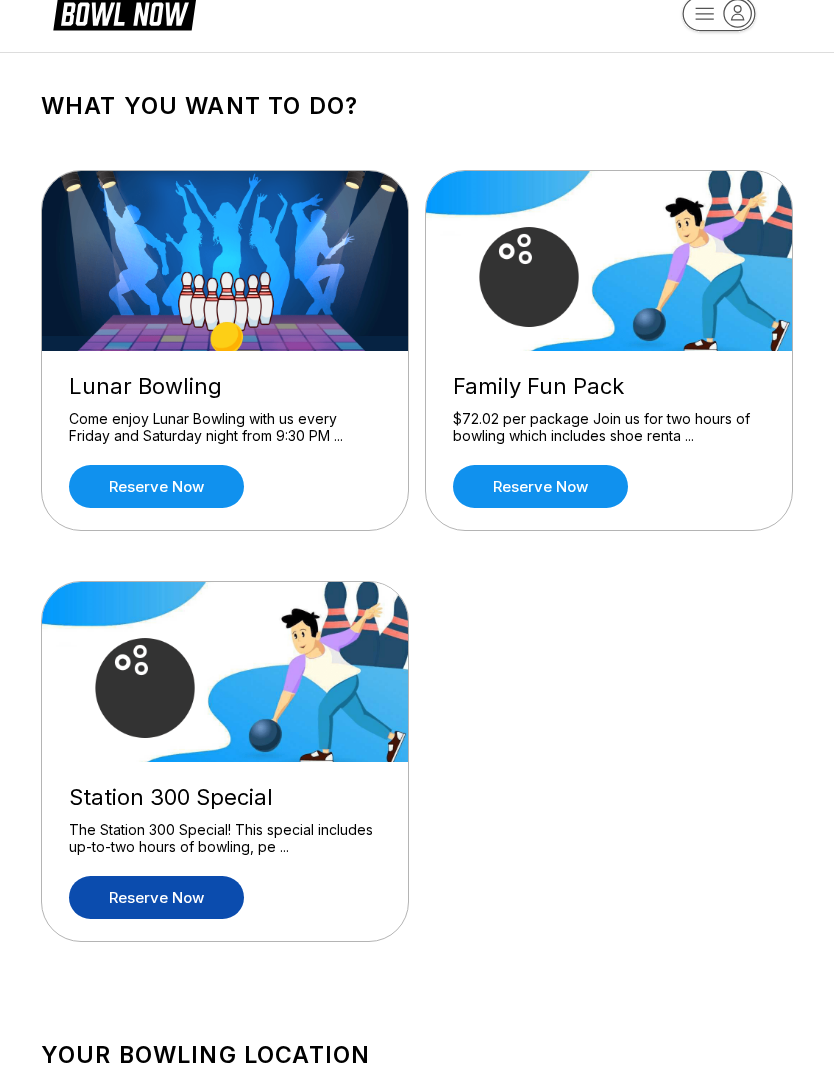 scroll, scrollTop: 0, scrollLeft: 0, axis: both 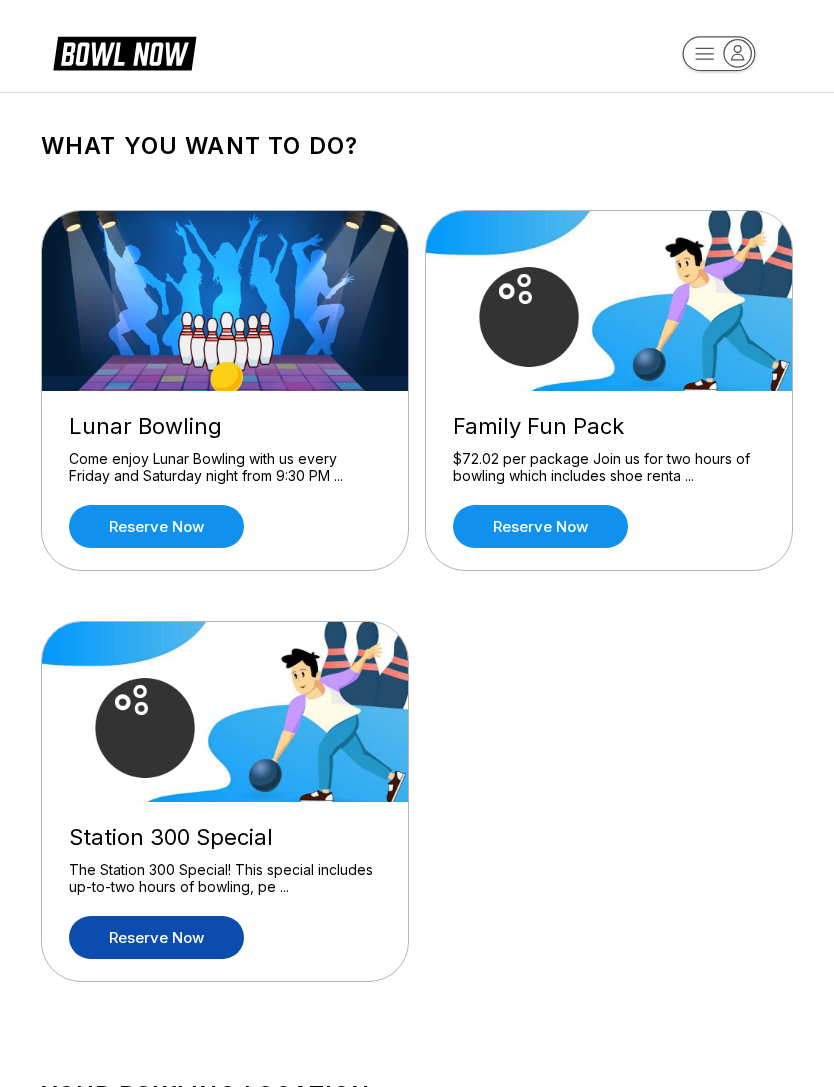 click on "Reserve now" at bounding box center [540, 526] 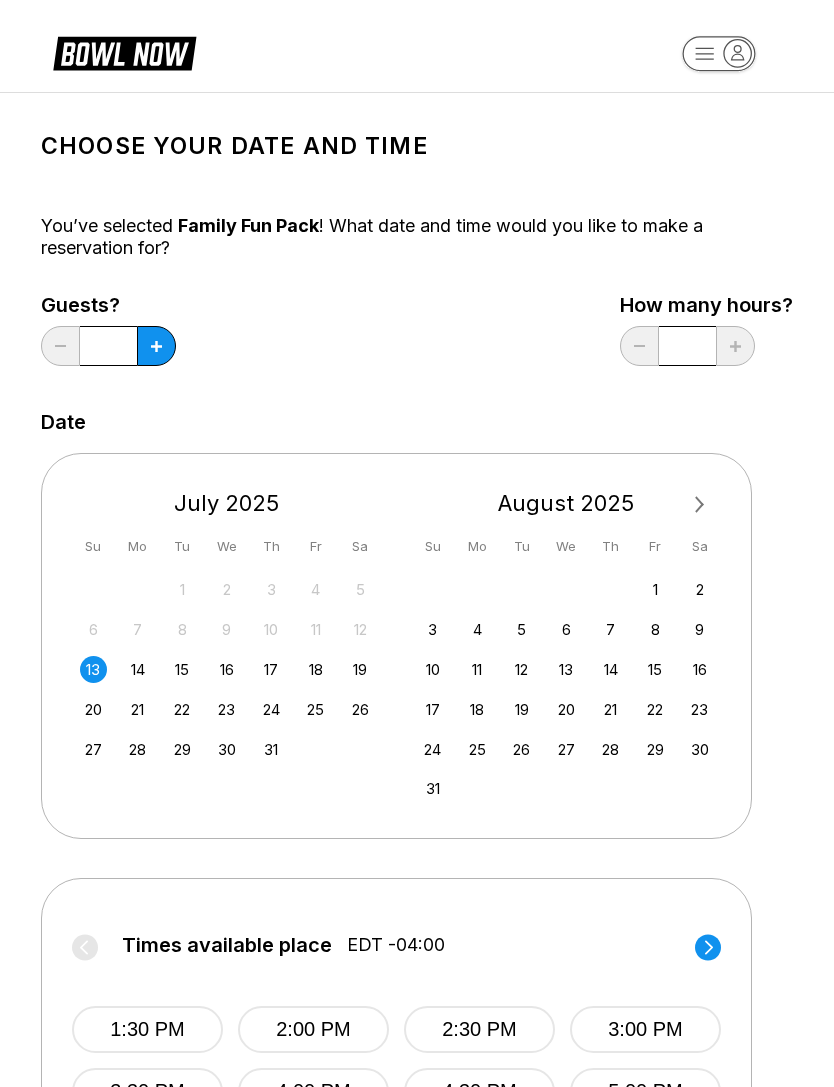 click at bounding box center (156, 346) 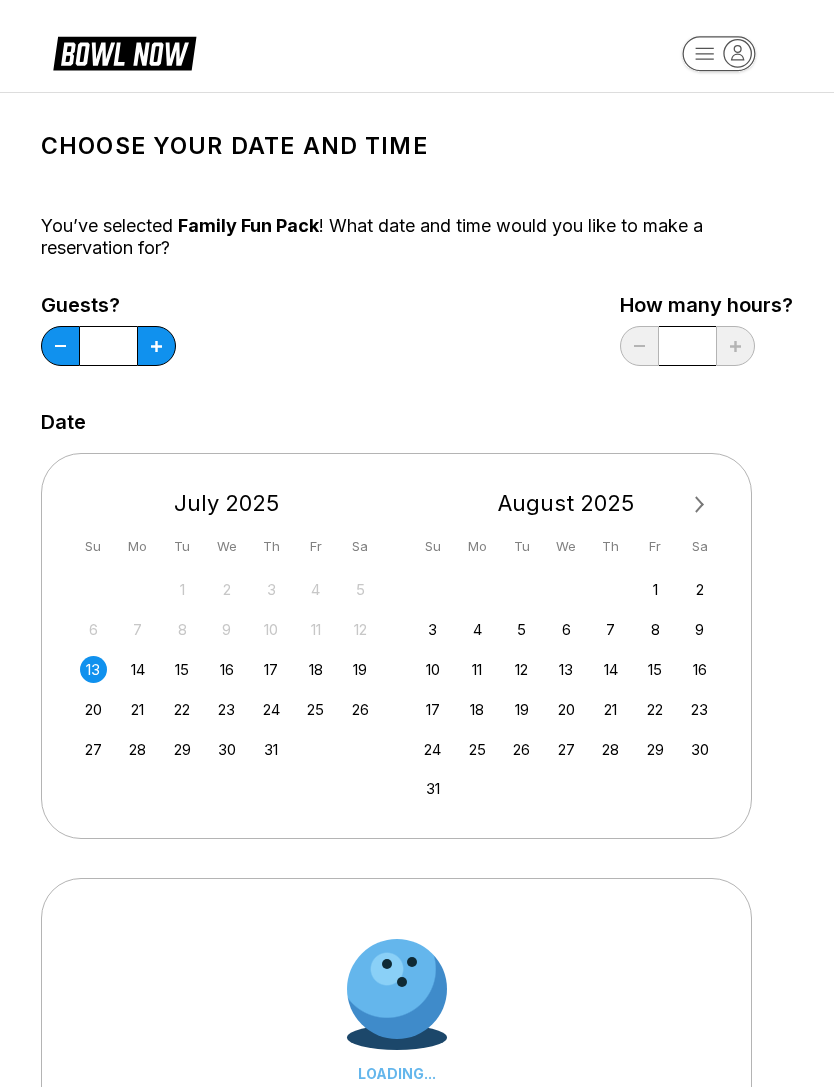 click at bounding box center (156, 346) 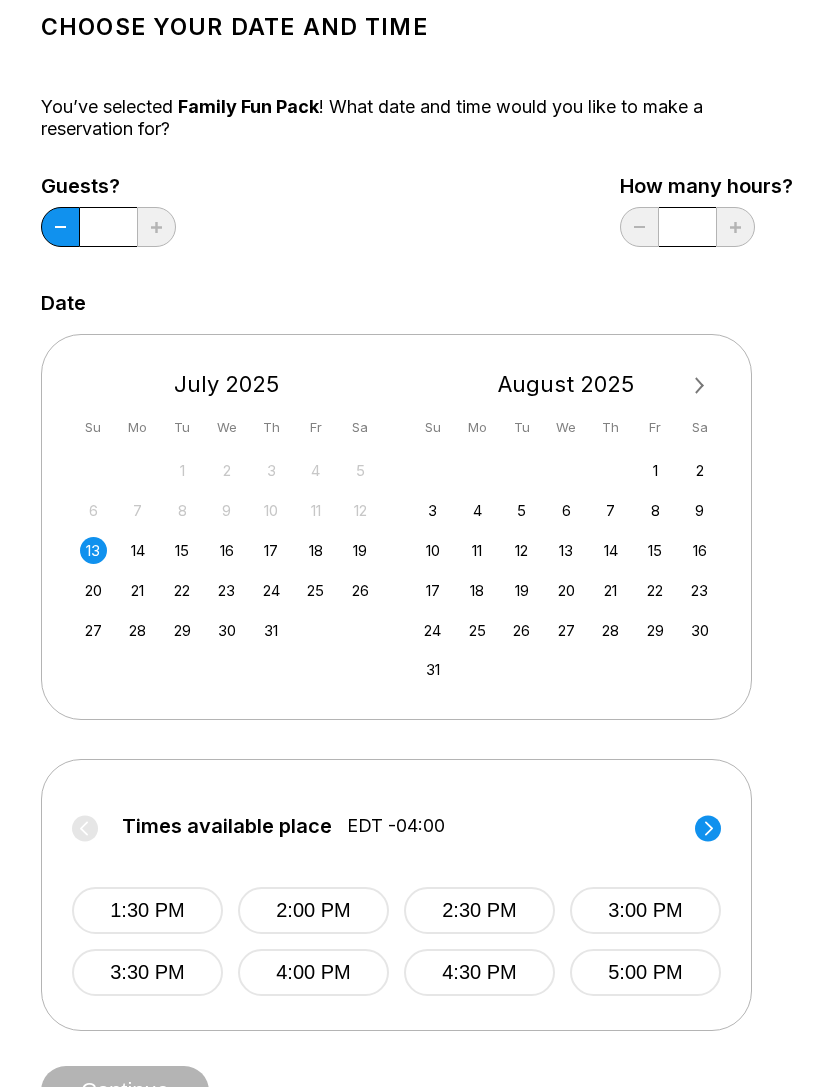 scroll, scrollTop: 114, scrollLeft: 0, axis: vertical 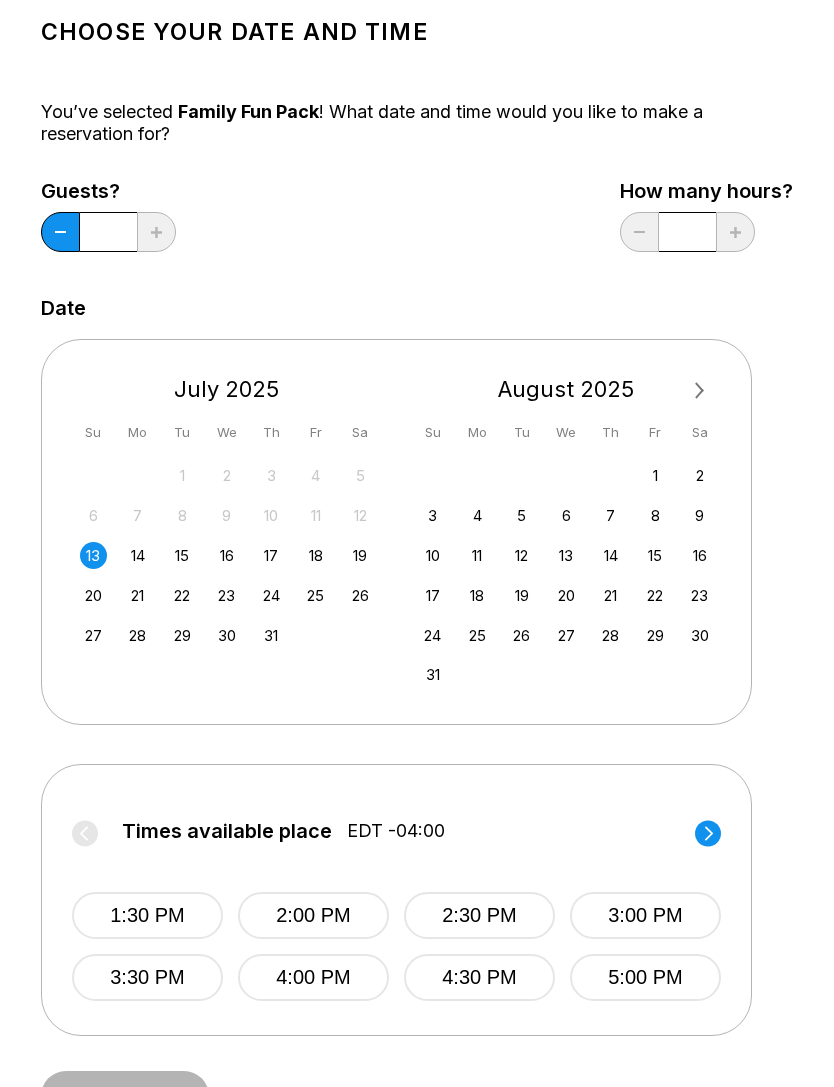 click on "2:00 PM" at bounding box center (313, 915) 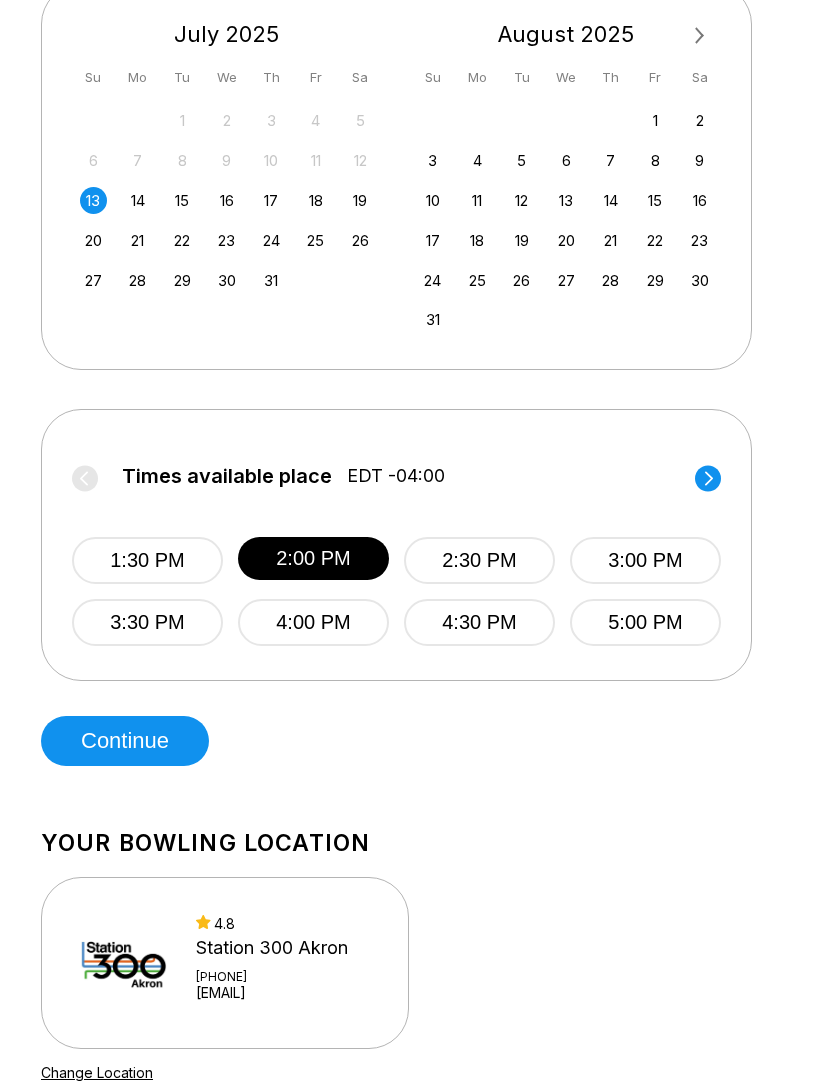 scroll, scrollTop: 470, scrollLeft: 0, axis: vertical 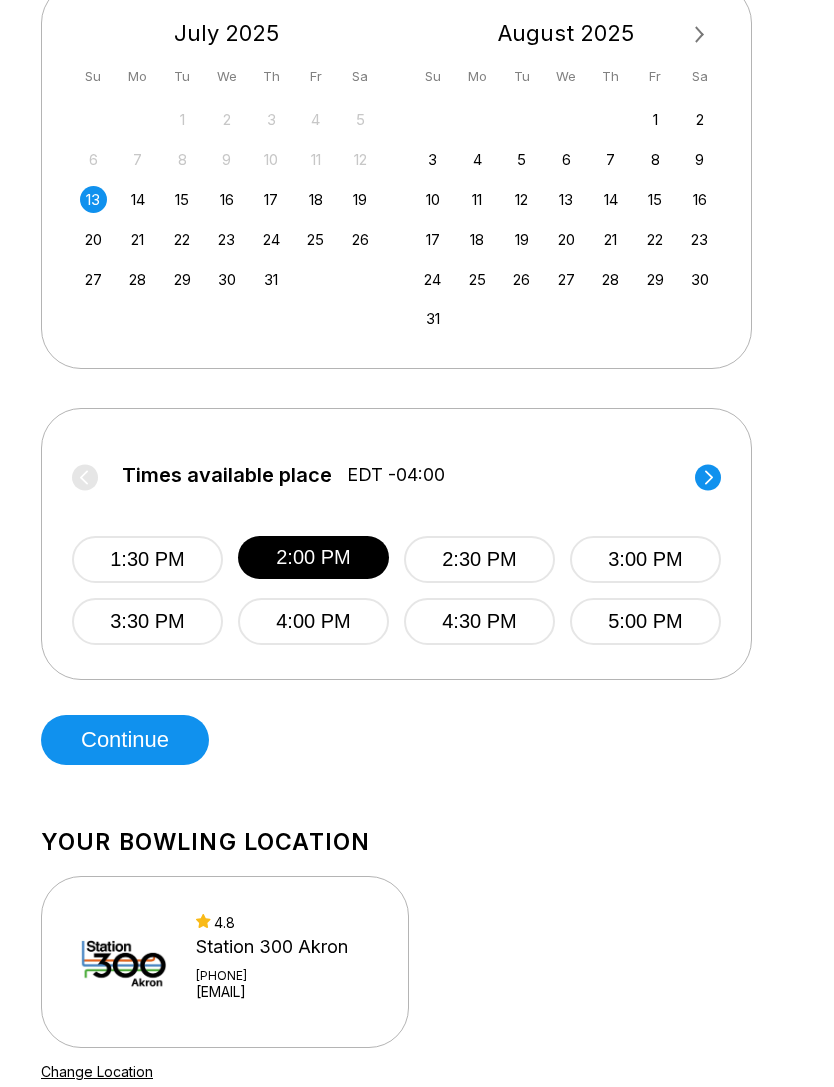 click on "Continue" at bounding box center [125, 740] 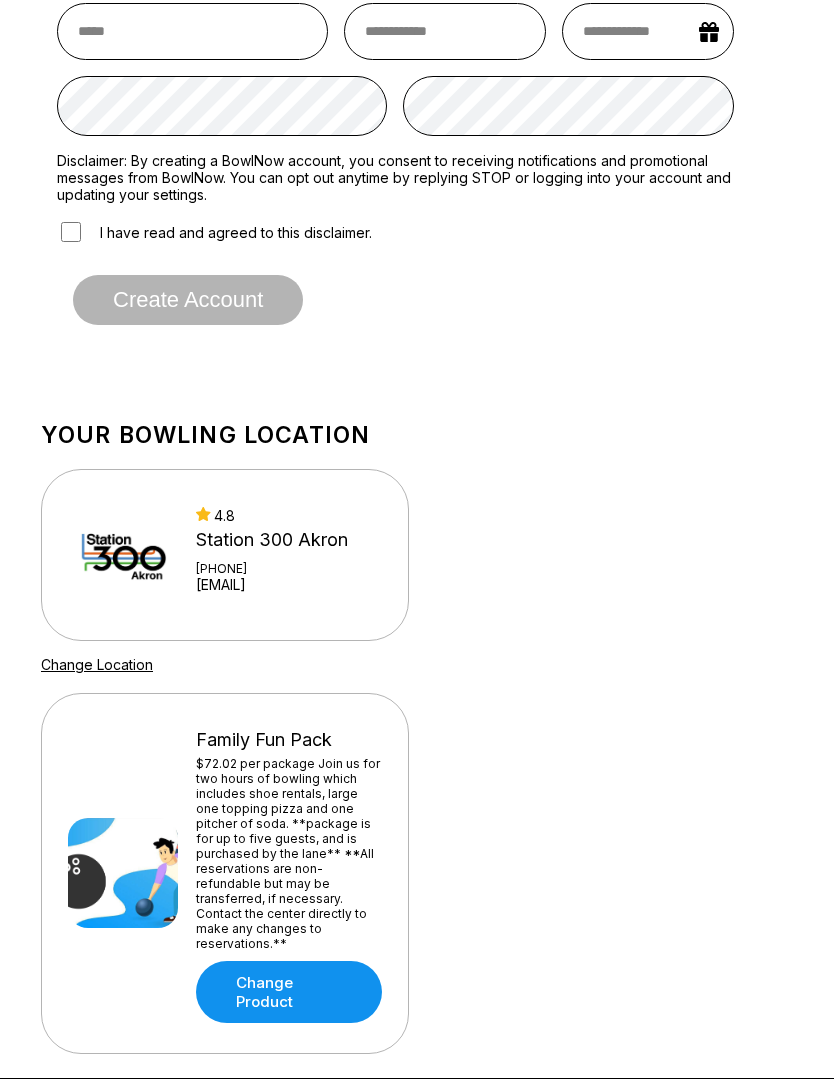 scroll, scrollTop: 0, scrollLeft: 0, axis: both 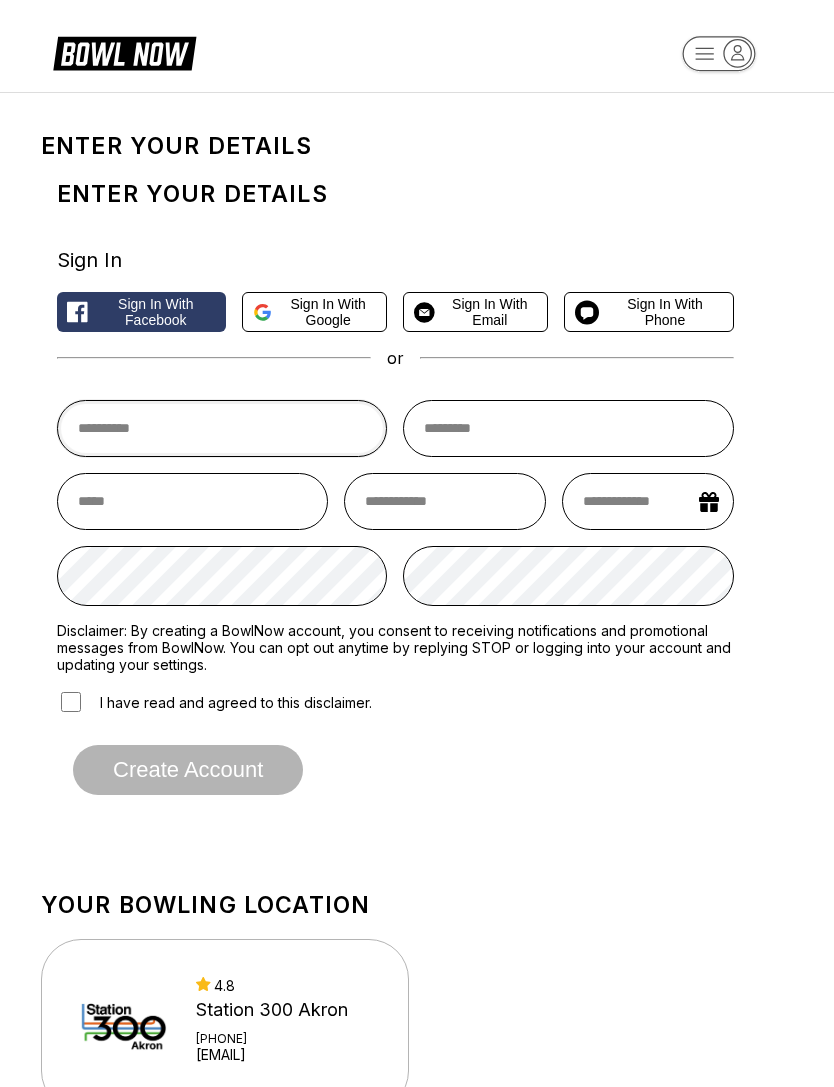 click at bounding box center [222, 428] 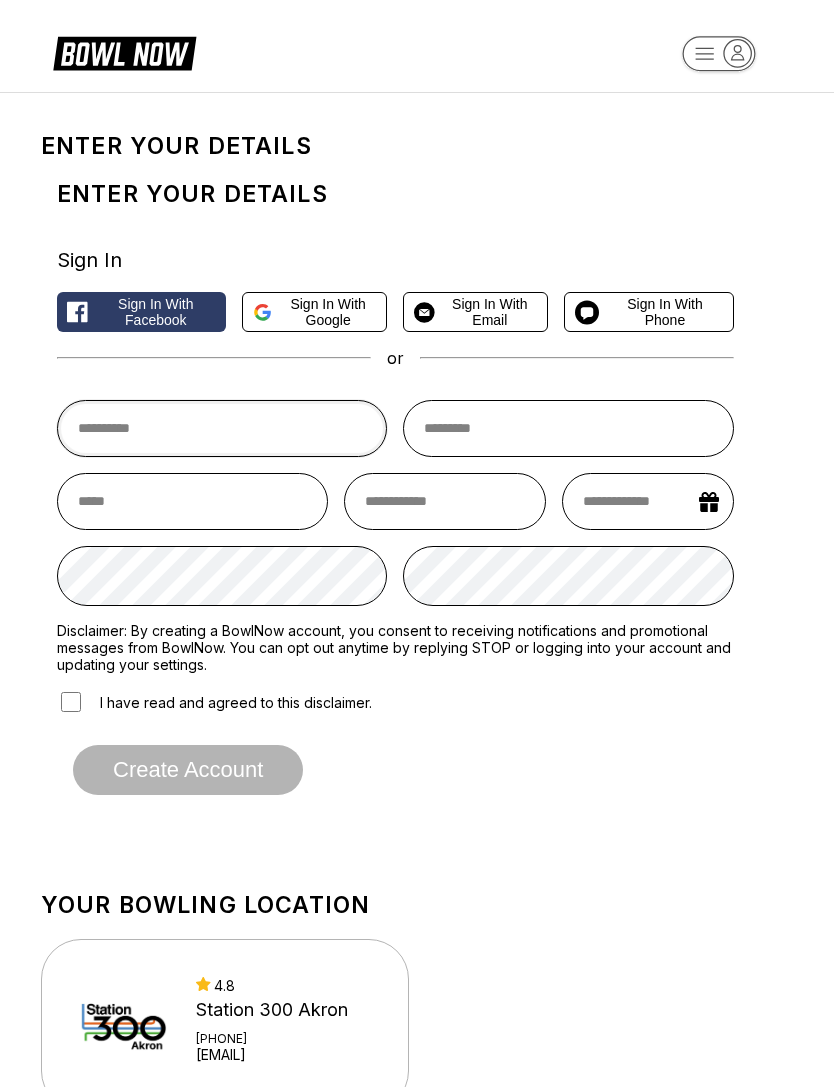 type on "*******" 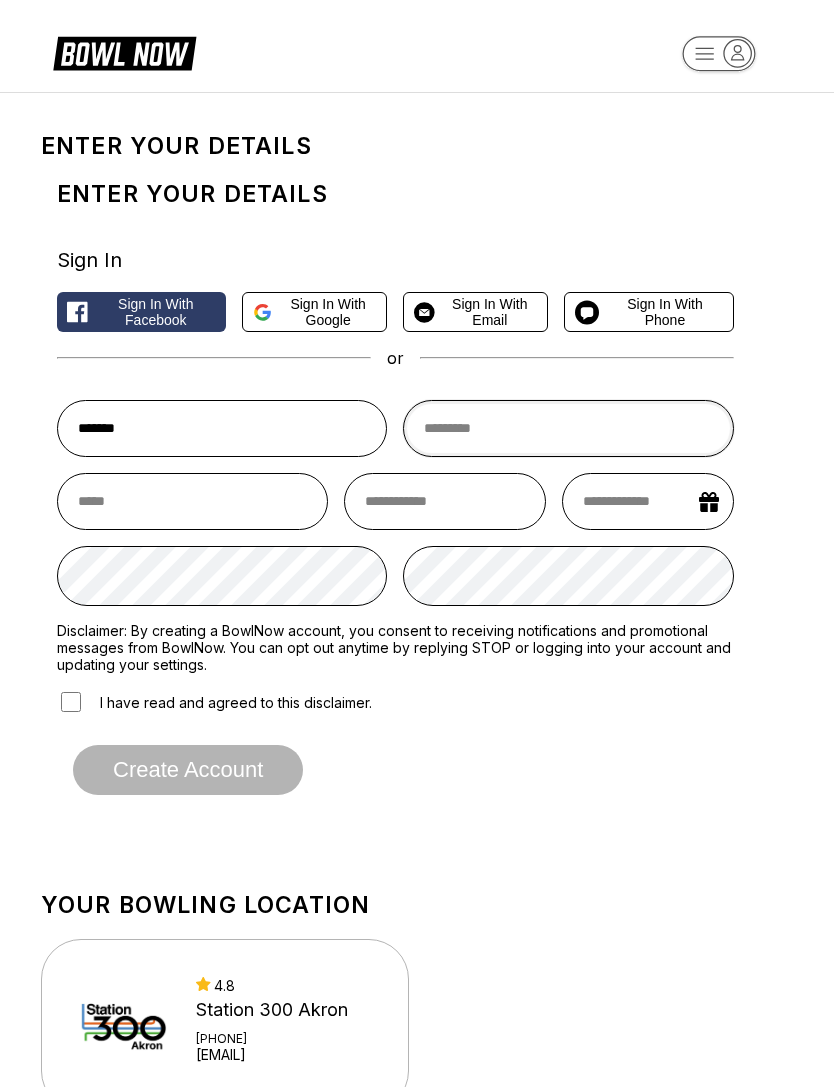 type on "******" 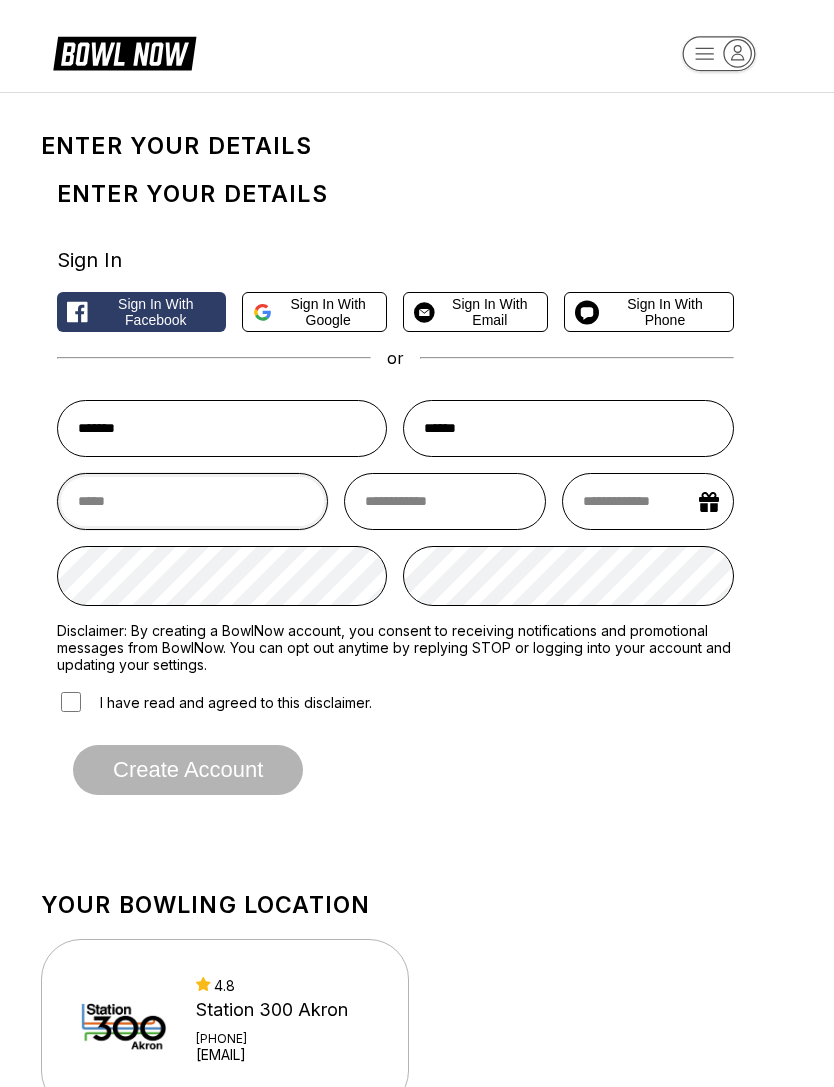 type on "**********" 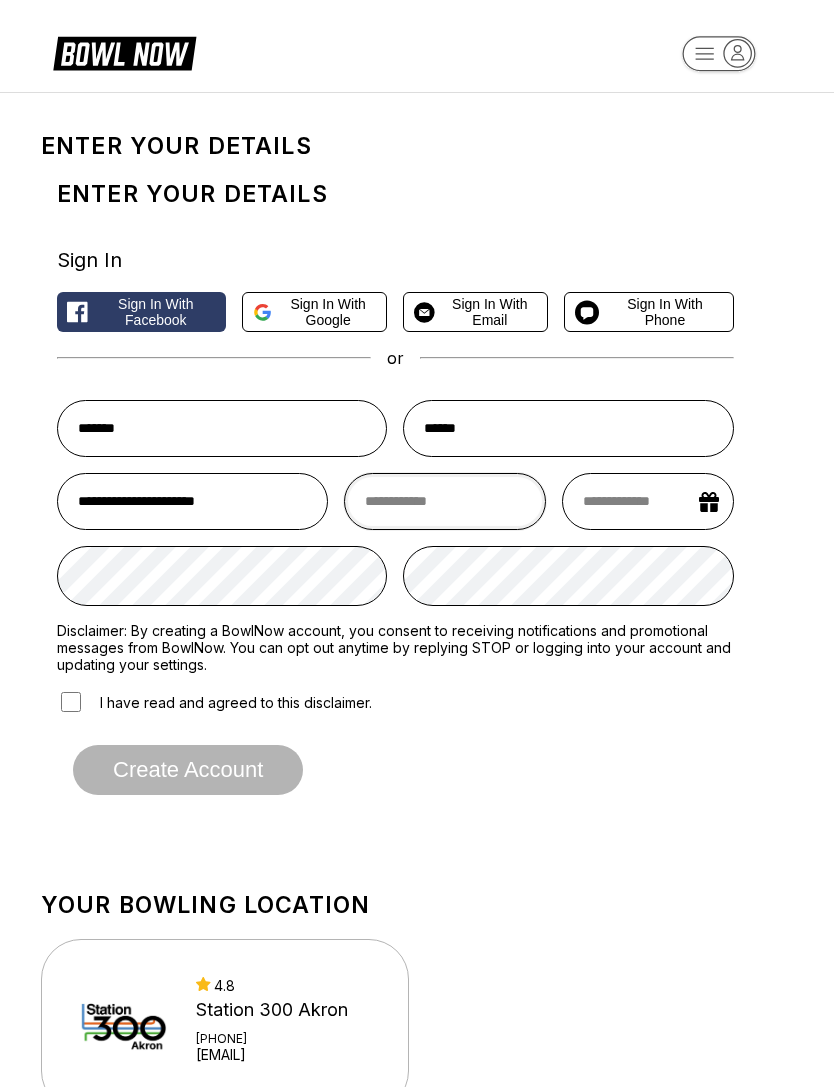 type on "**********" 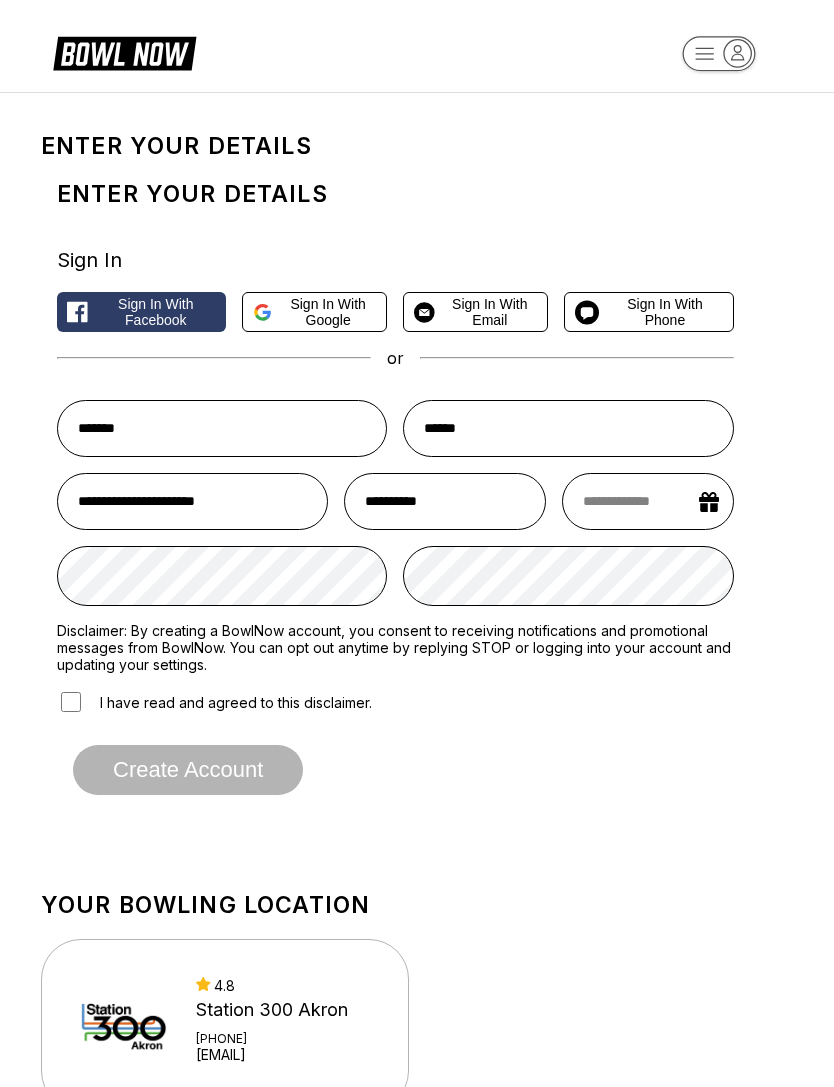 select on "*" 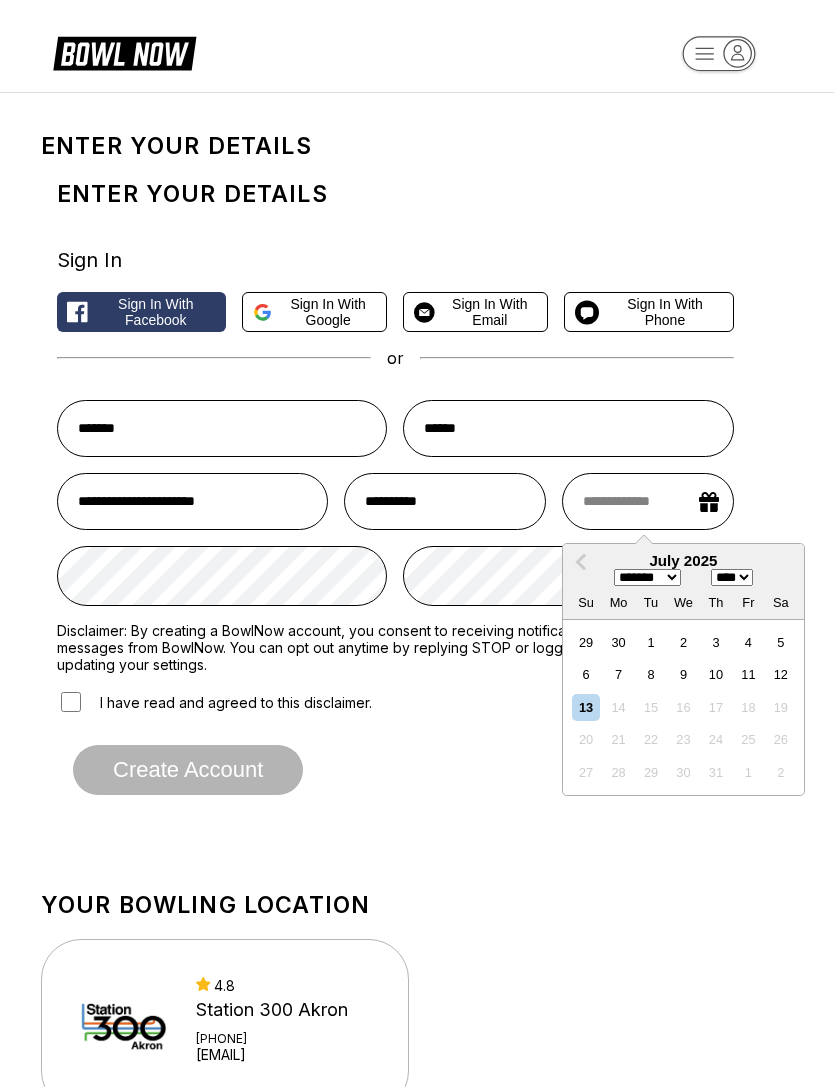 click on "Previous Month" at bounding box center [581, 562] 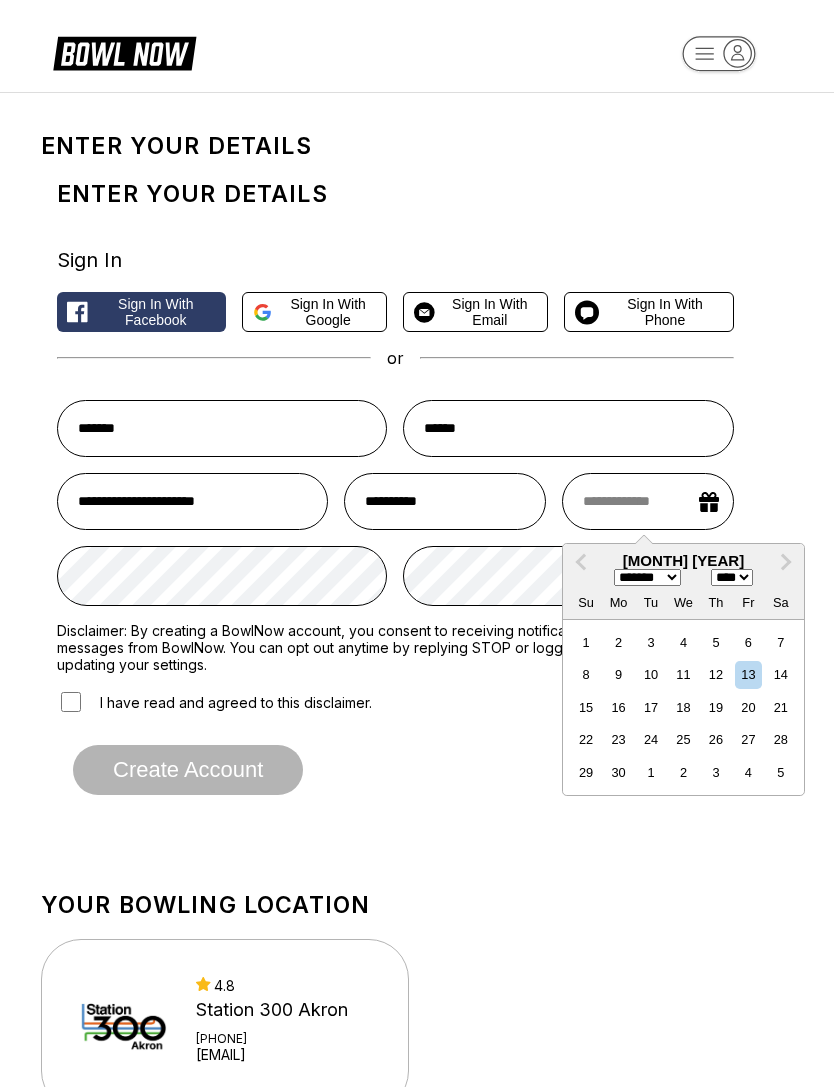 click on "21" at bounding box center [780, 707] 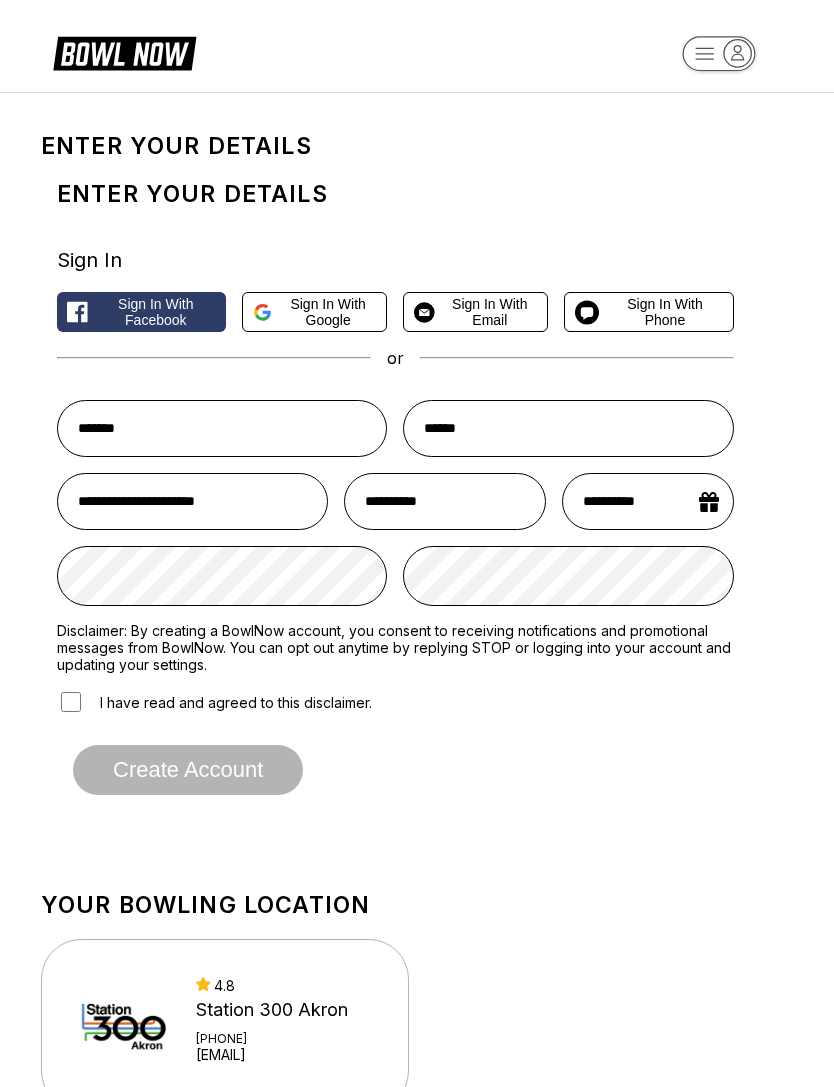 click on "**********" at bounding box center [647, 501] 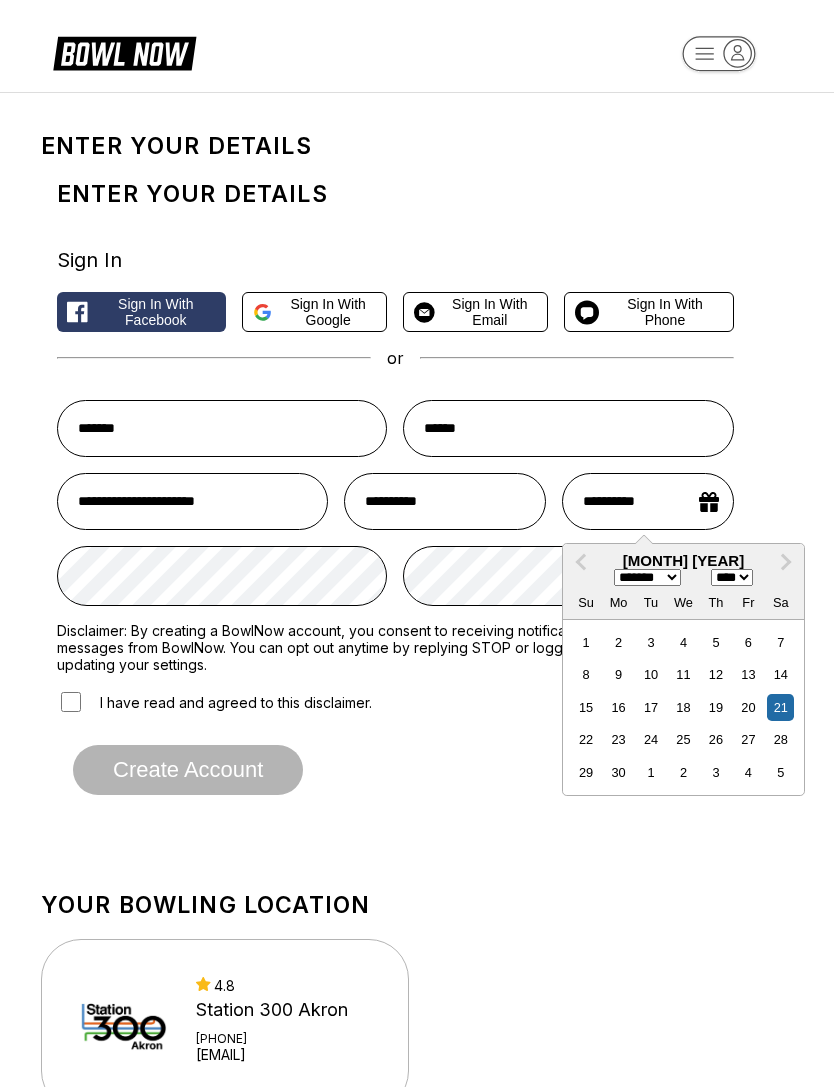 click on "**** **** **** **** **** **** **** **** **** **** **** **** **** **** **** **** **** **** **** **** **** **** **** **** **** **** **** **** **** **** **** **** **** **** **** **** **** **** **** **** **** **** **** **** **** **** **** **** **** **** **** **** **** **** **** **** **** **** **** **** **** **** **** **** **** **** **** **** **** **** **** **** **** **** **** **** **** **** **** **** **** **** **** **** **** **** **** **** **** **** **** **** **** **** **** **** **** **** **** **** **** **** **** **** **** **** **** **** **** **** **** **** **** **** **** **** **** **** **** **** **** **** **** **** **** ****" at bounding box center (732, 577) 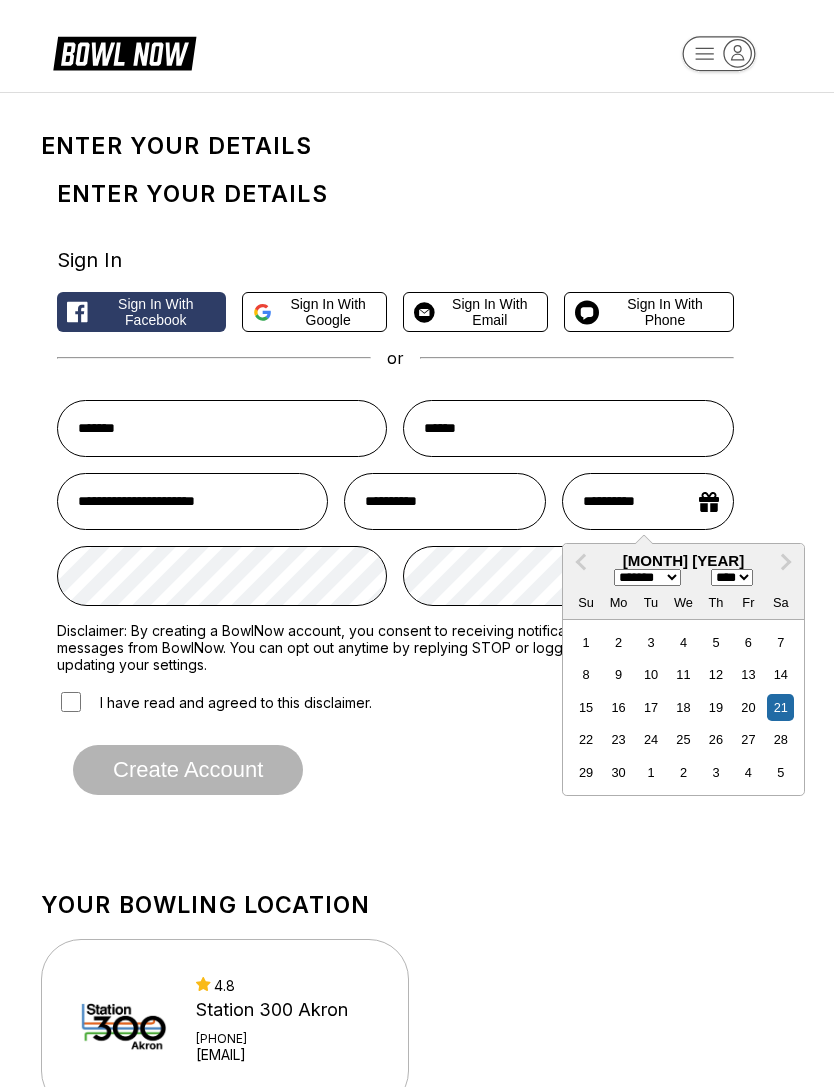 select on "****" 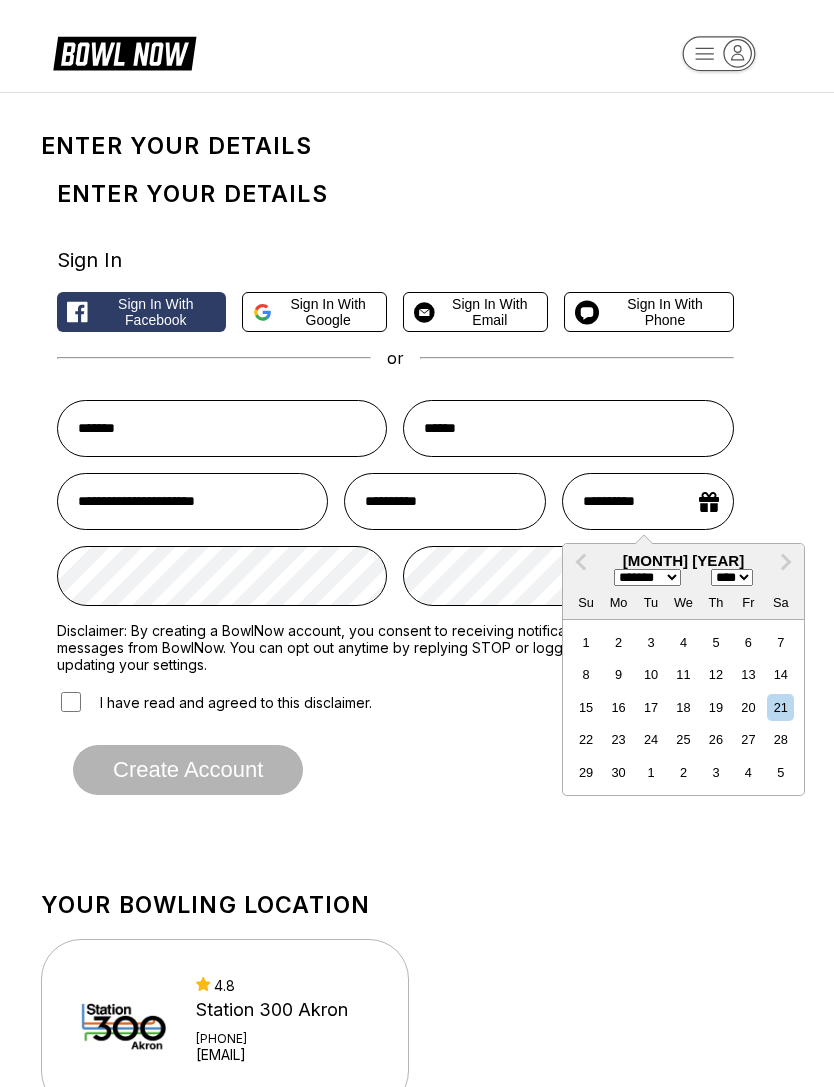 click on "Sign in with Phone" at bounding box center (665, 312) 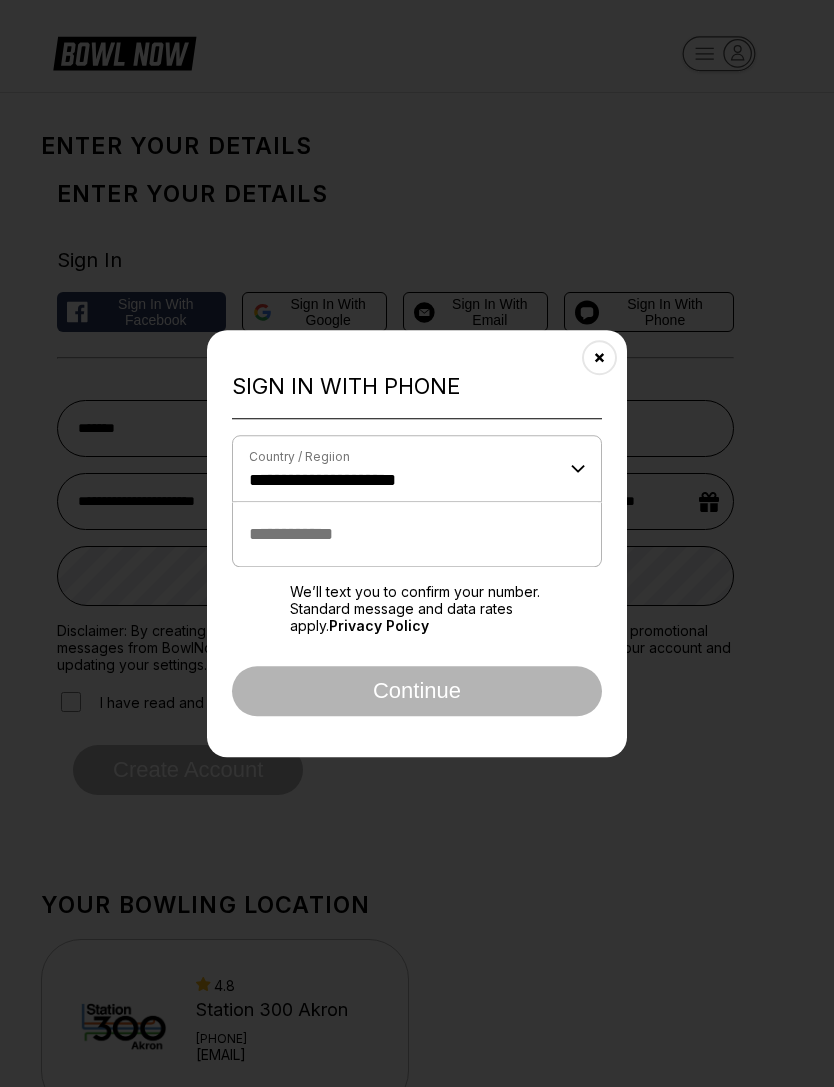 click at bounding box center [417, 534] 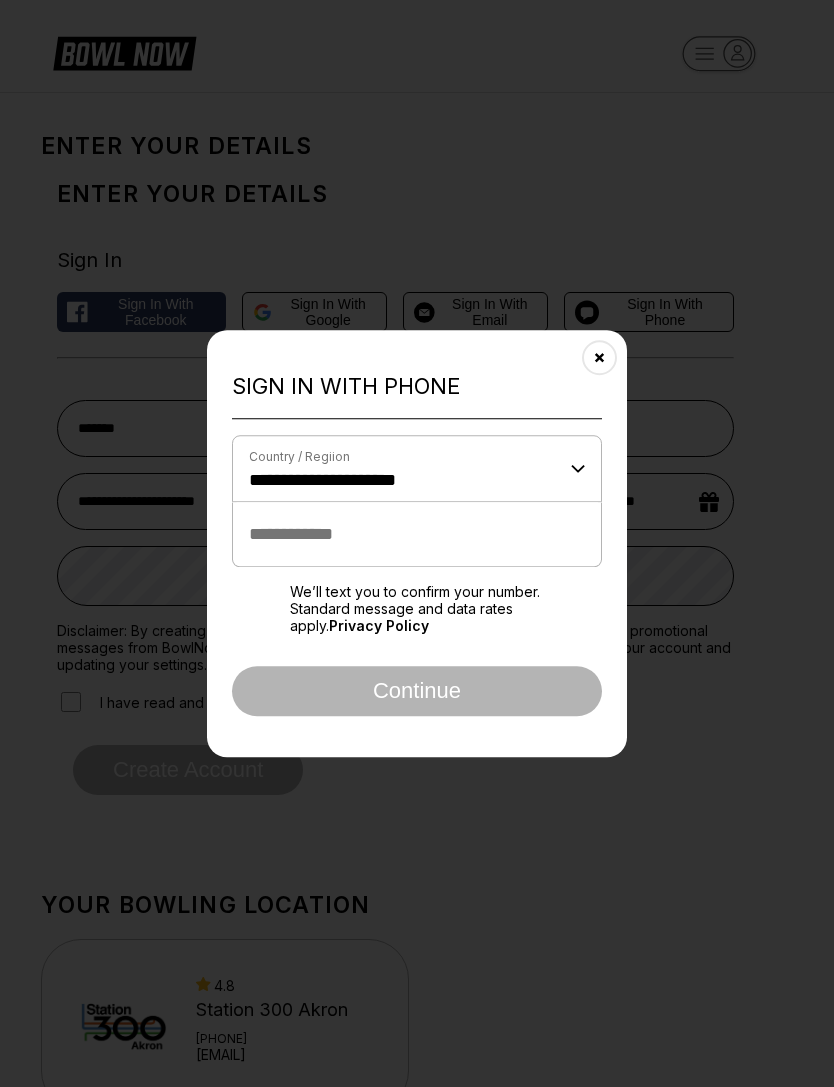 type on "**********" 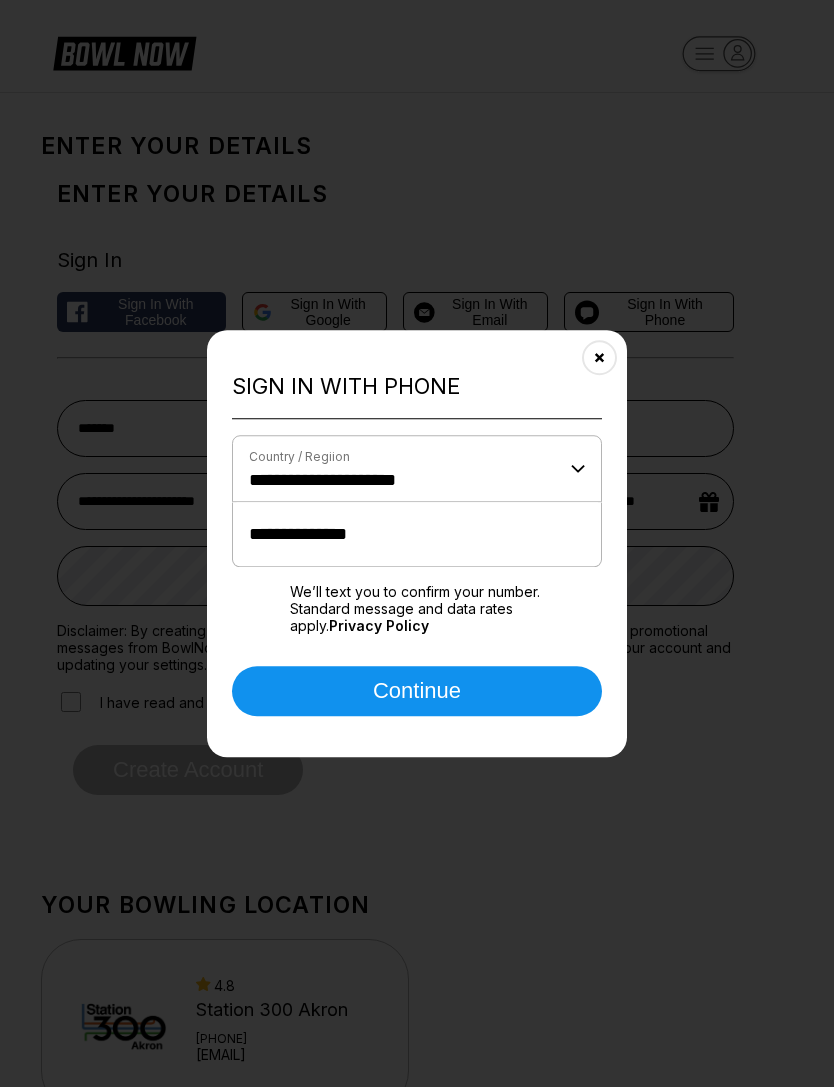 click on "Continue" at bounding box center [417, 691] 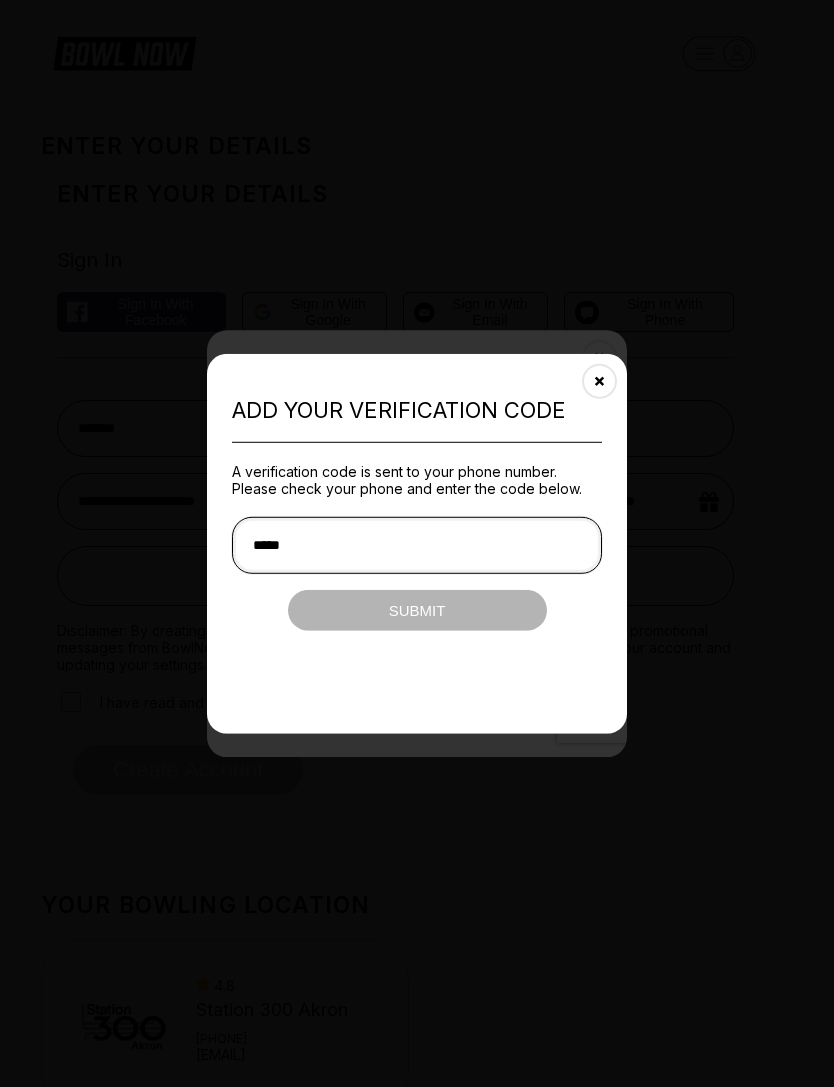 type on "******" 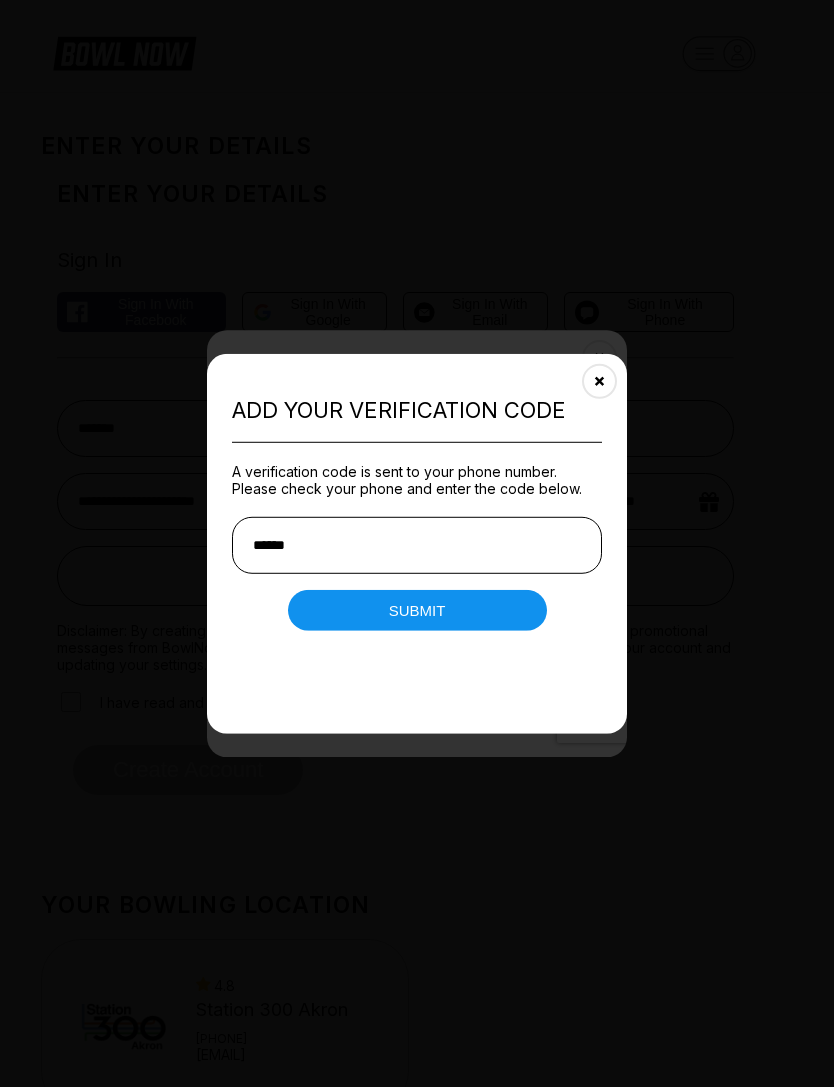 click on "Submit" at bounding box center [417, 610] 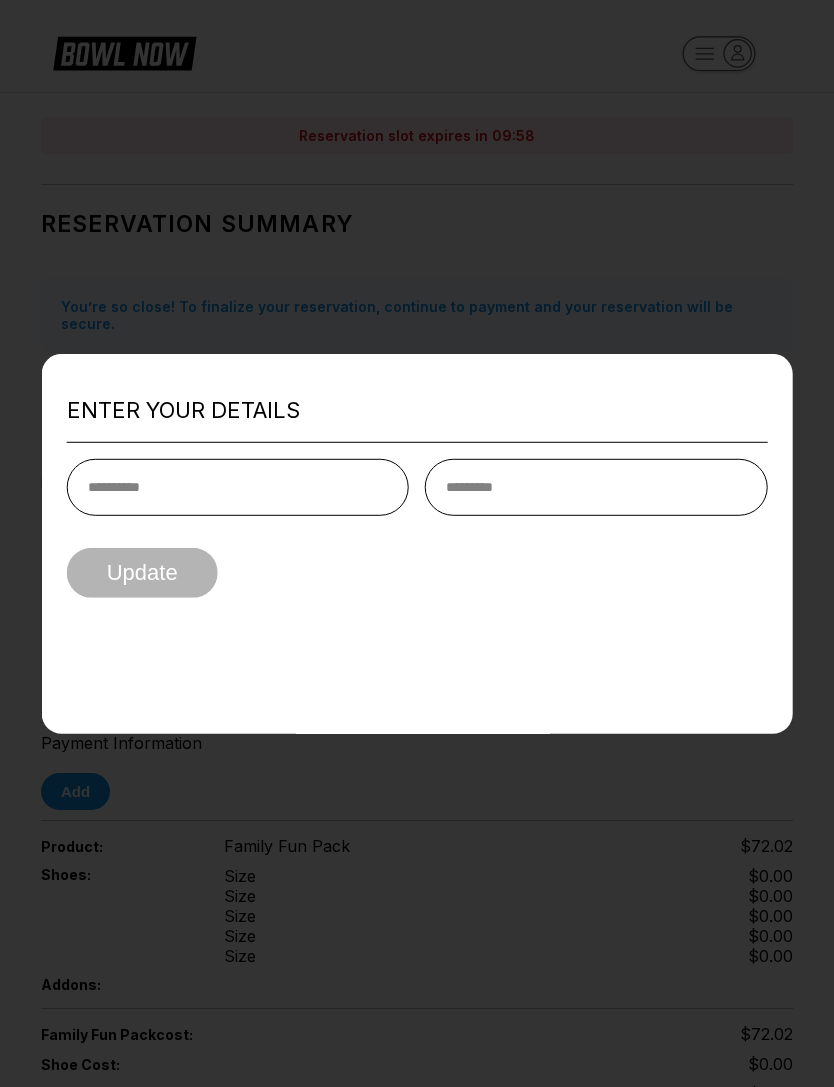 click at bounding box center (238, 487) 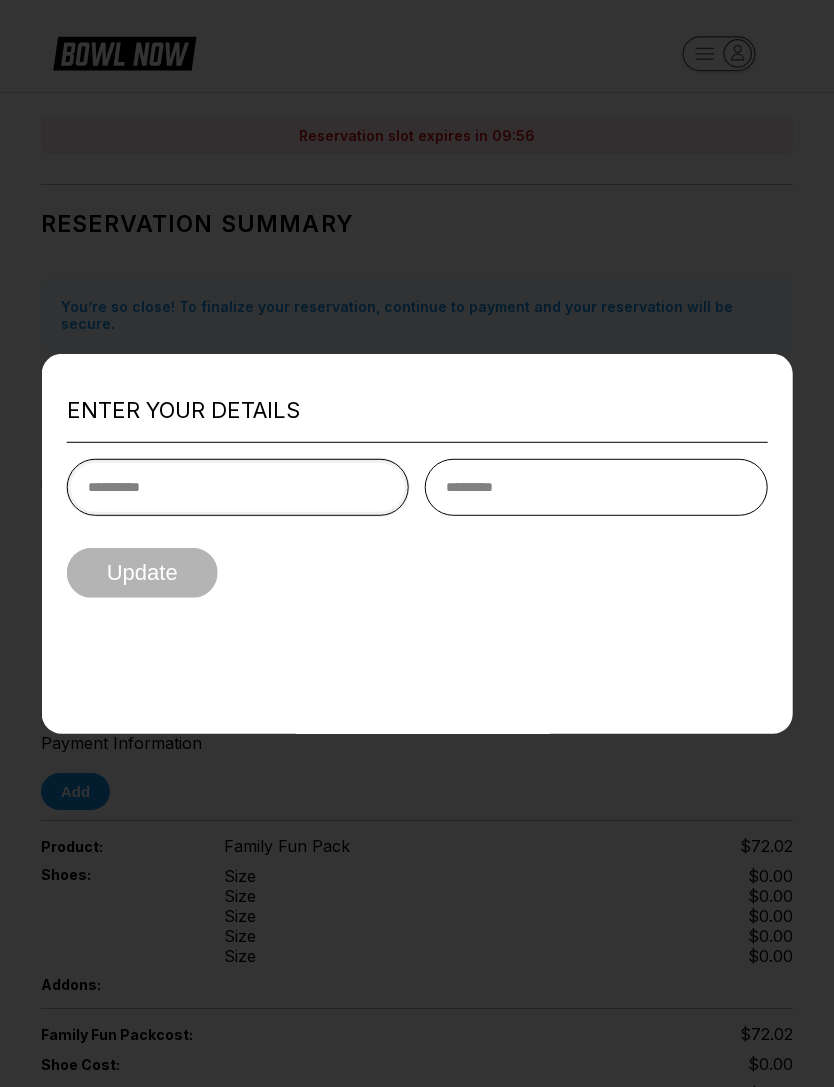 type on "*******" 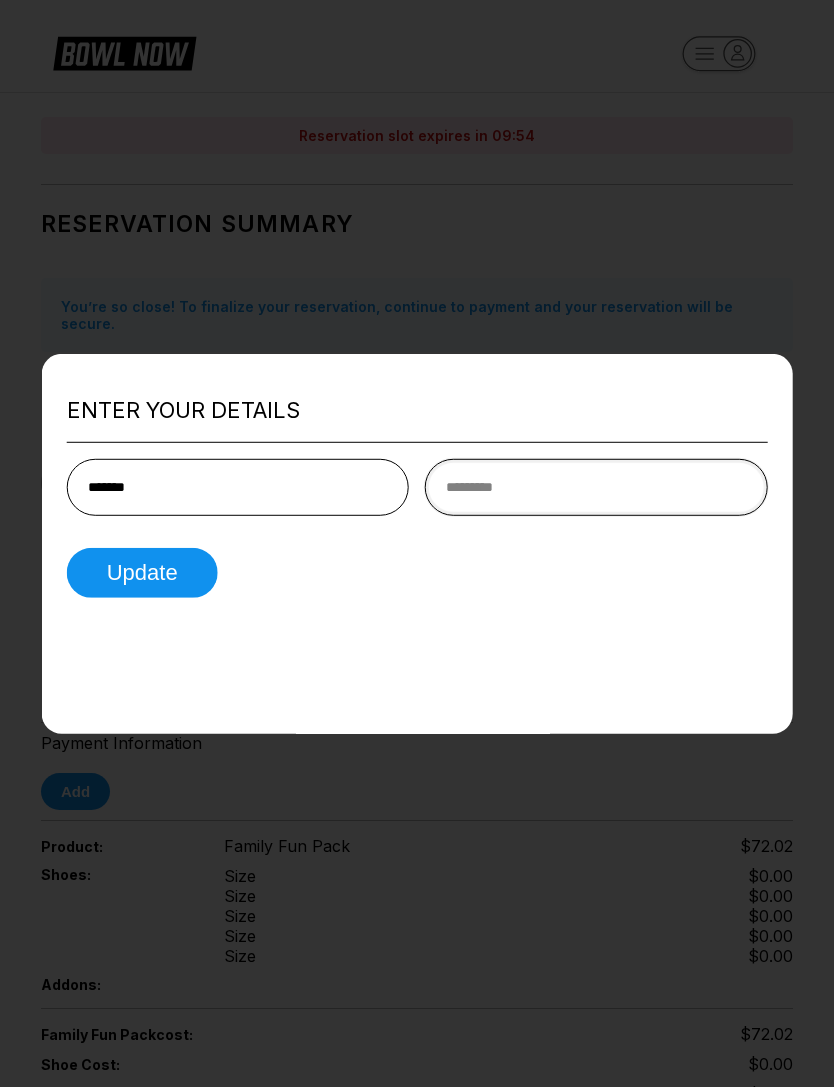 type on "******" 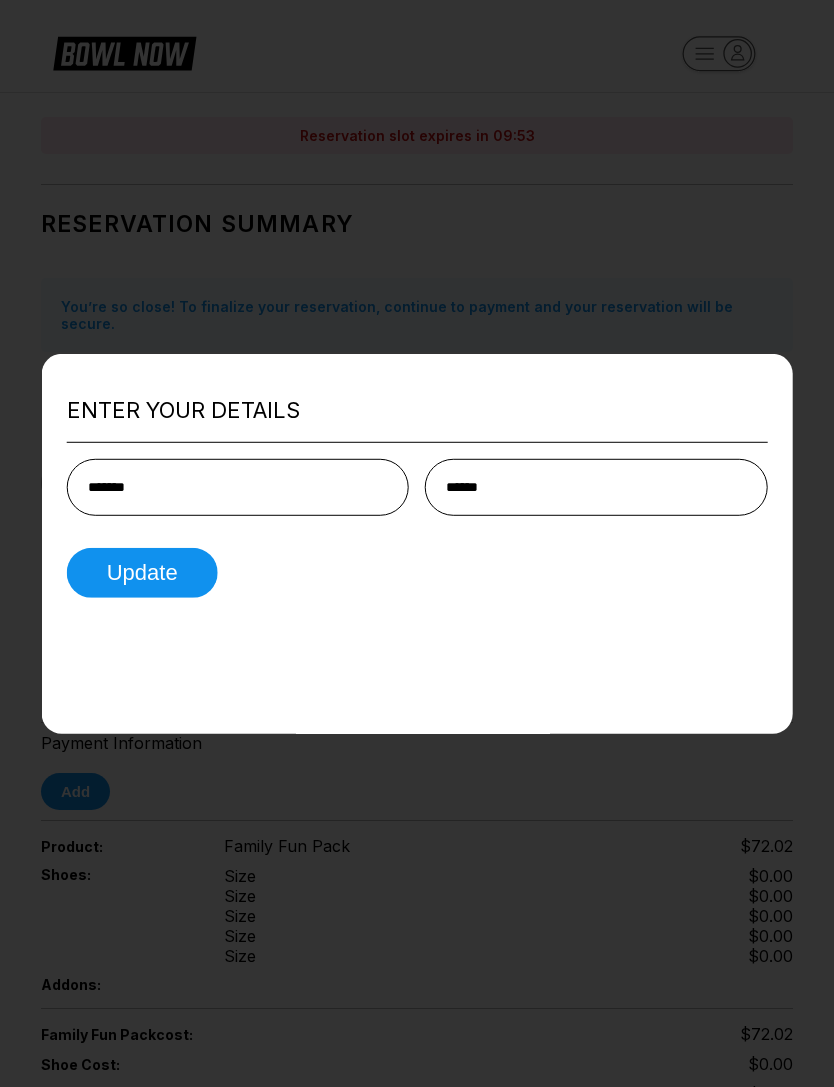 click on "Update" at bounding box center [142, 573] 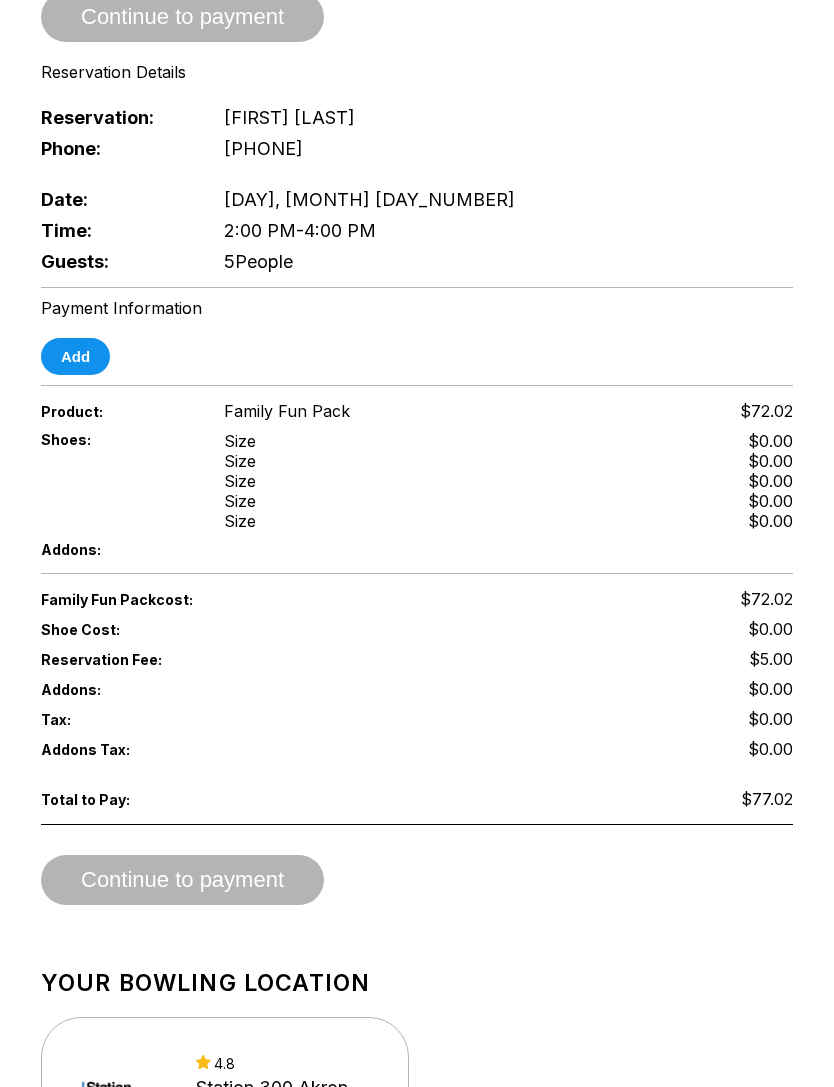 scroll, scrollTop: 466, scrollLeft: 0, axis: vertical 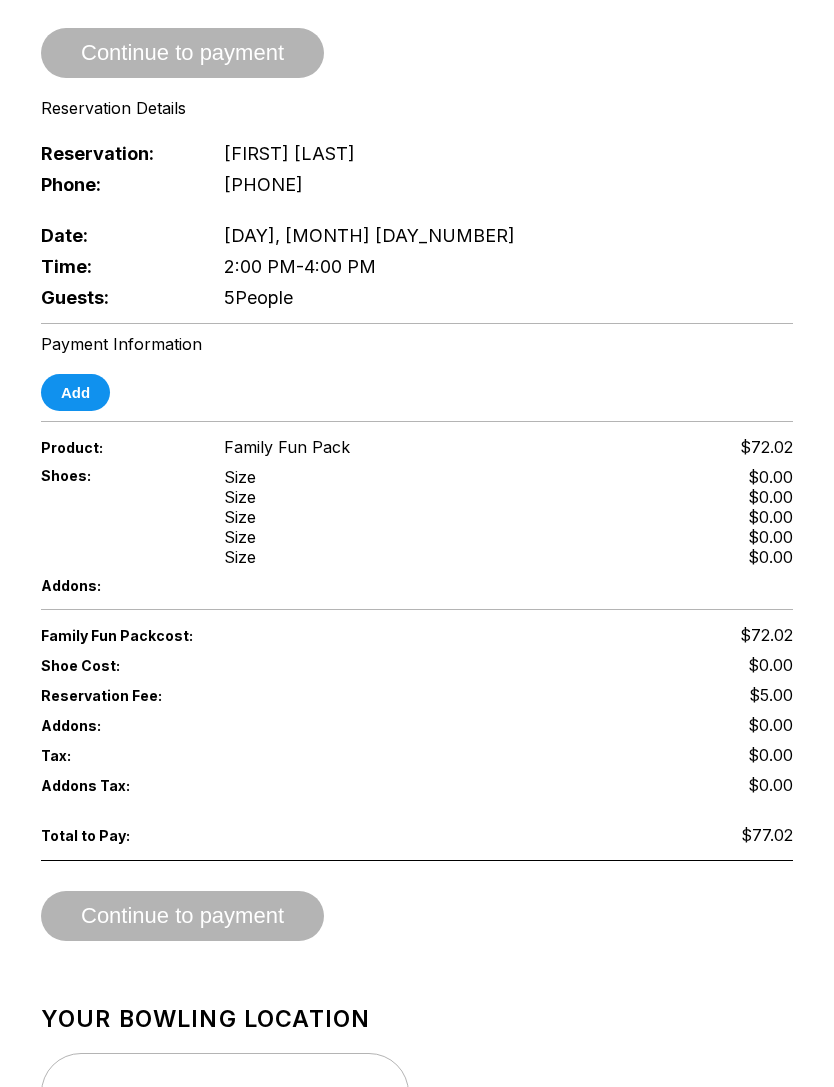 click on "Add" at bounding box center (75, 392) 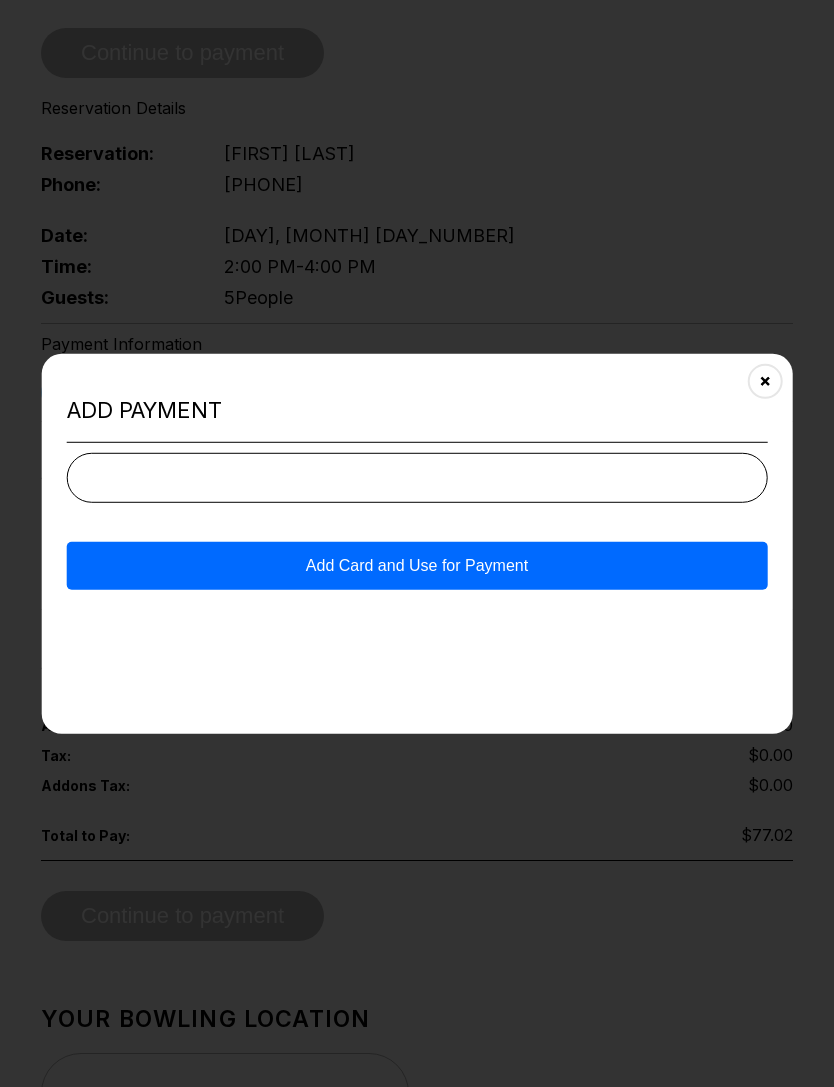 click at bounding box center (417, 543) 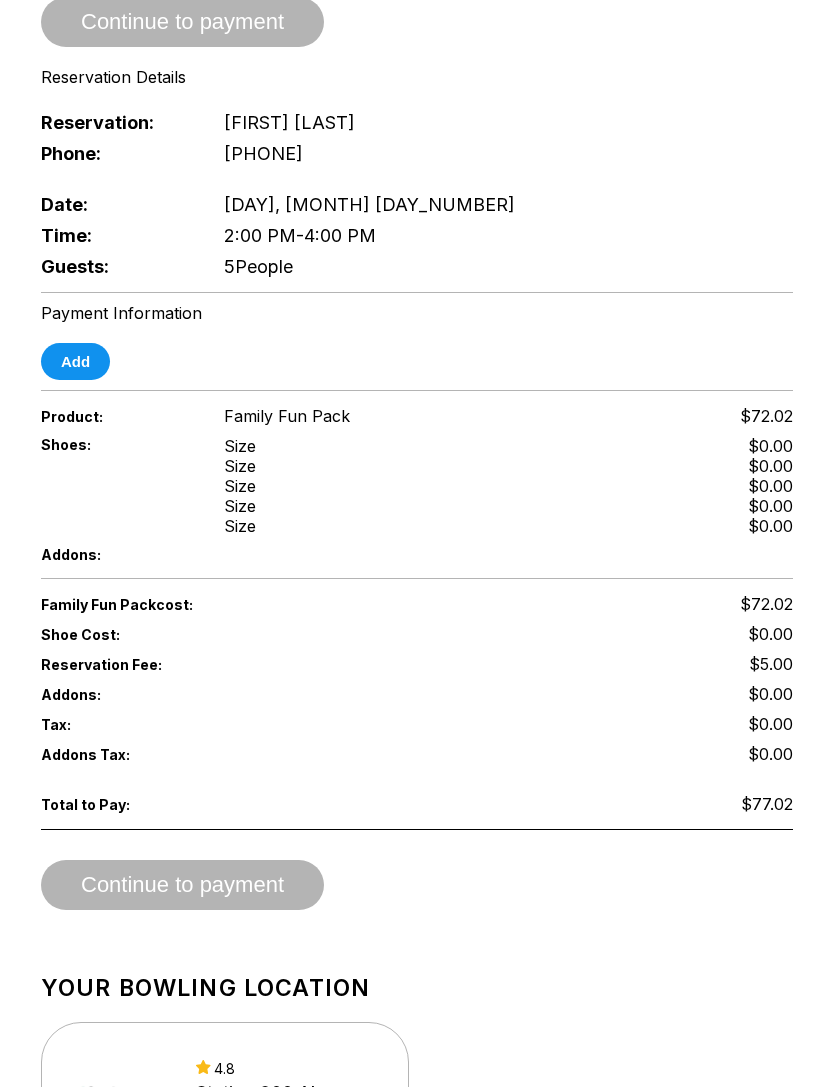 scroll, scrollTop: 427, scrollLeft: 0, axis: vertical 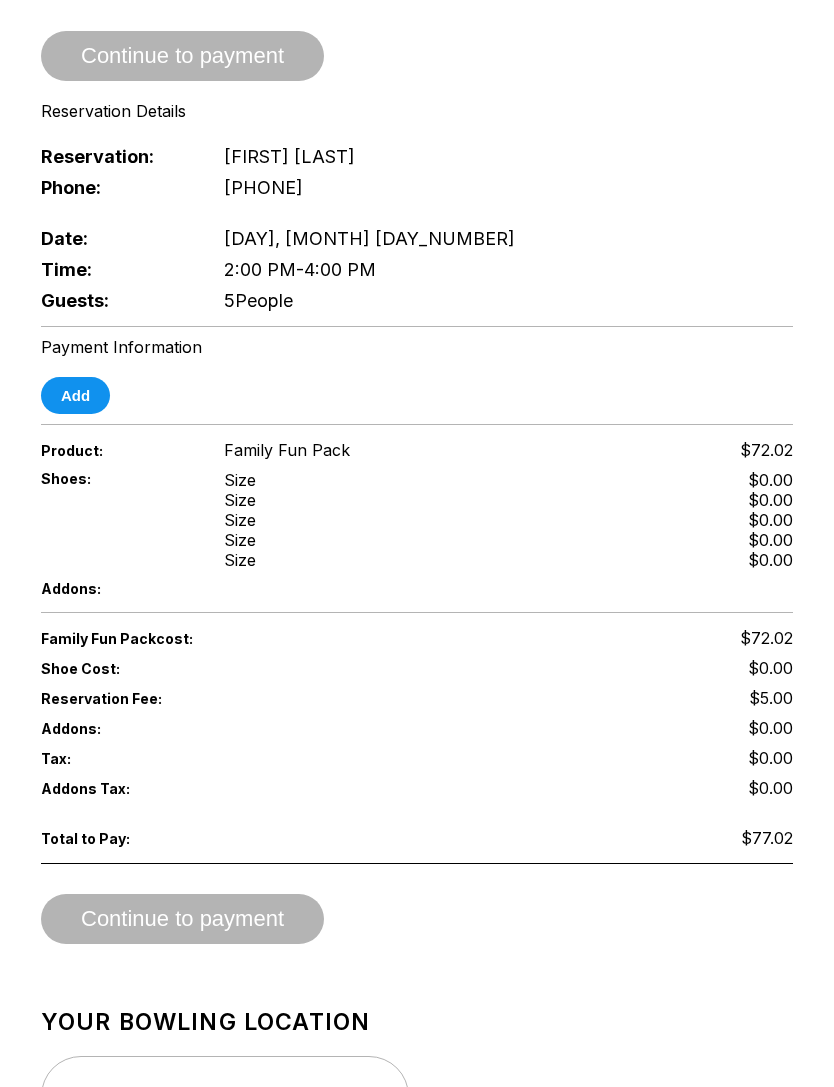 click on "Add" at bounding box center (75, 395) 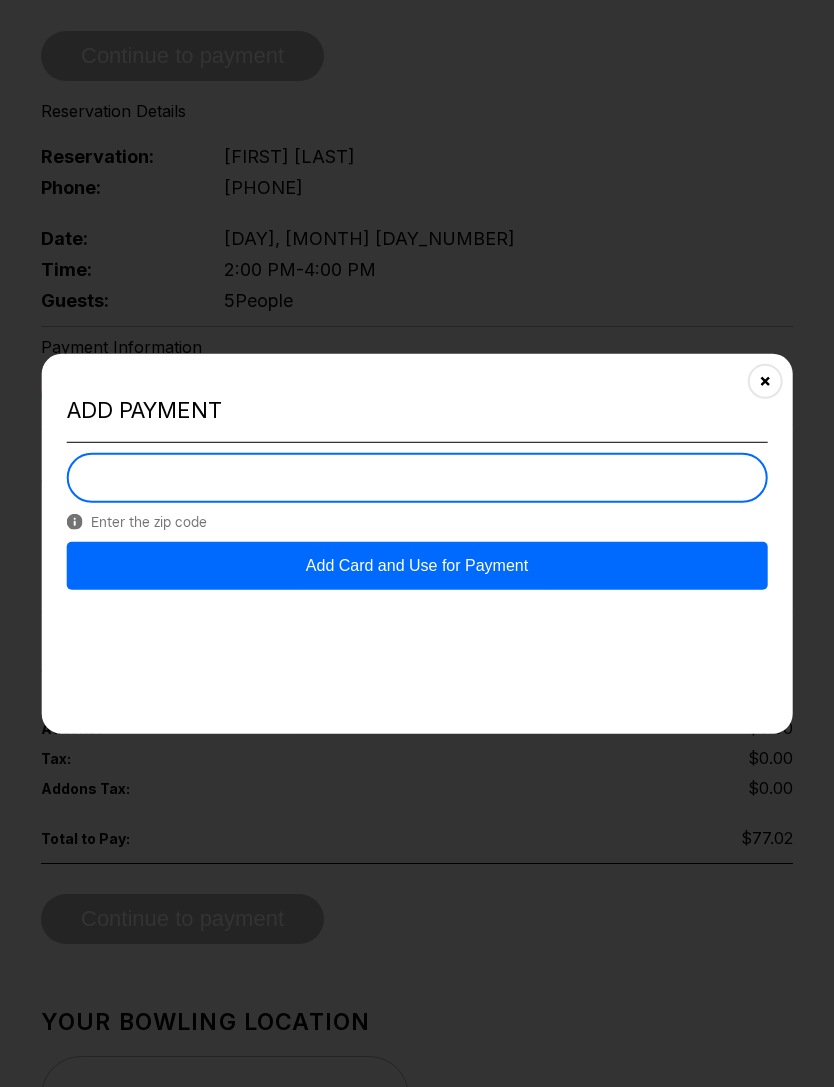 click on "Add Card and Use for Payment" at bounding box center [417, 566] 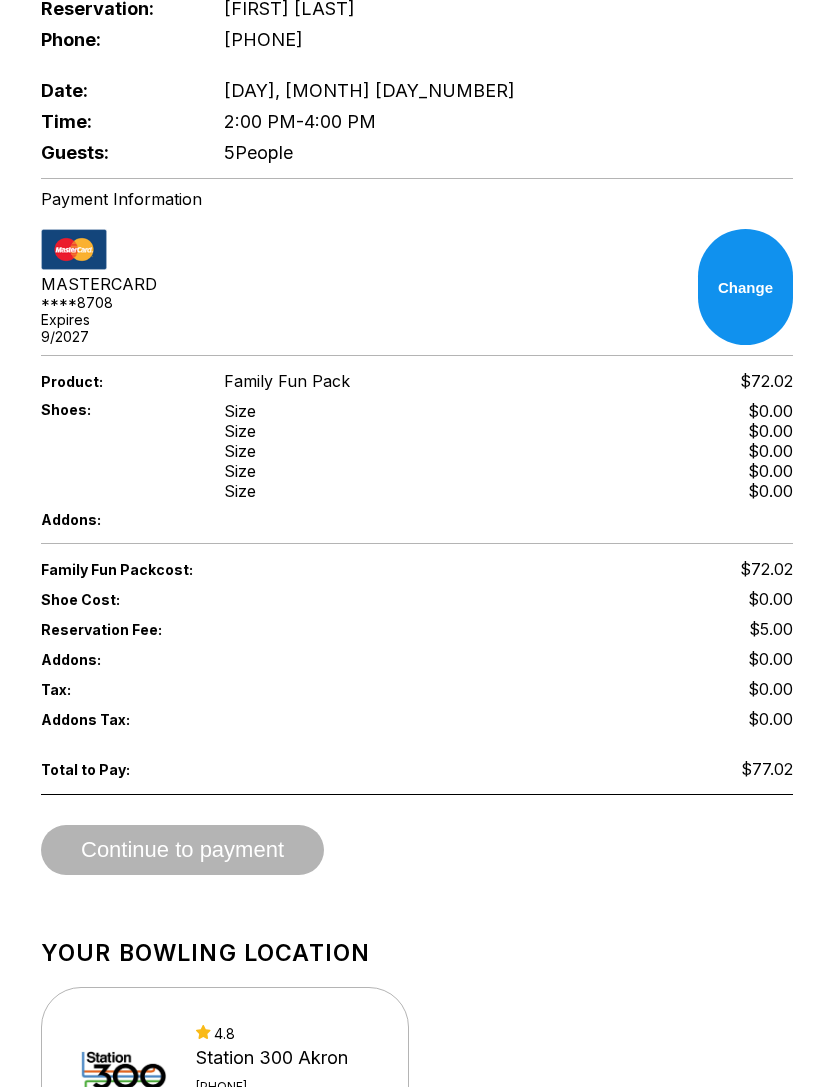 scroll, scrollTop: 575, scrollLeft: 0, axis: vertical 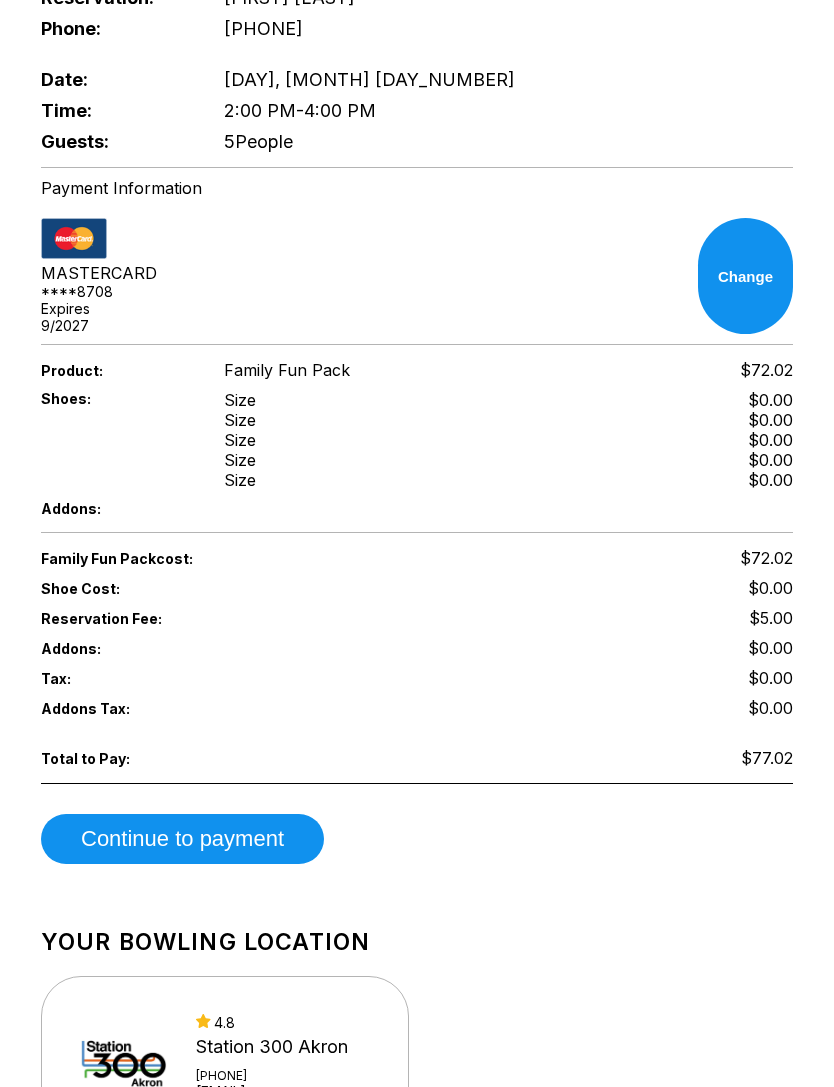 click on "Continue to payment" at bounding box center [182, 840] 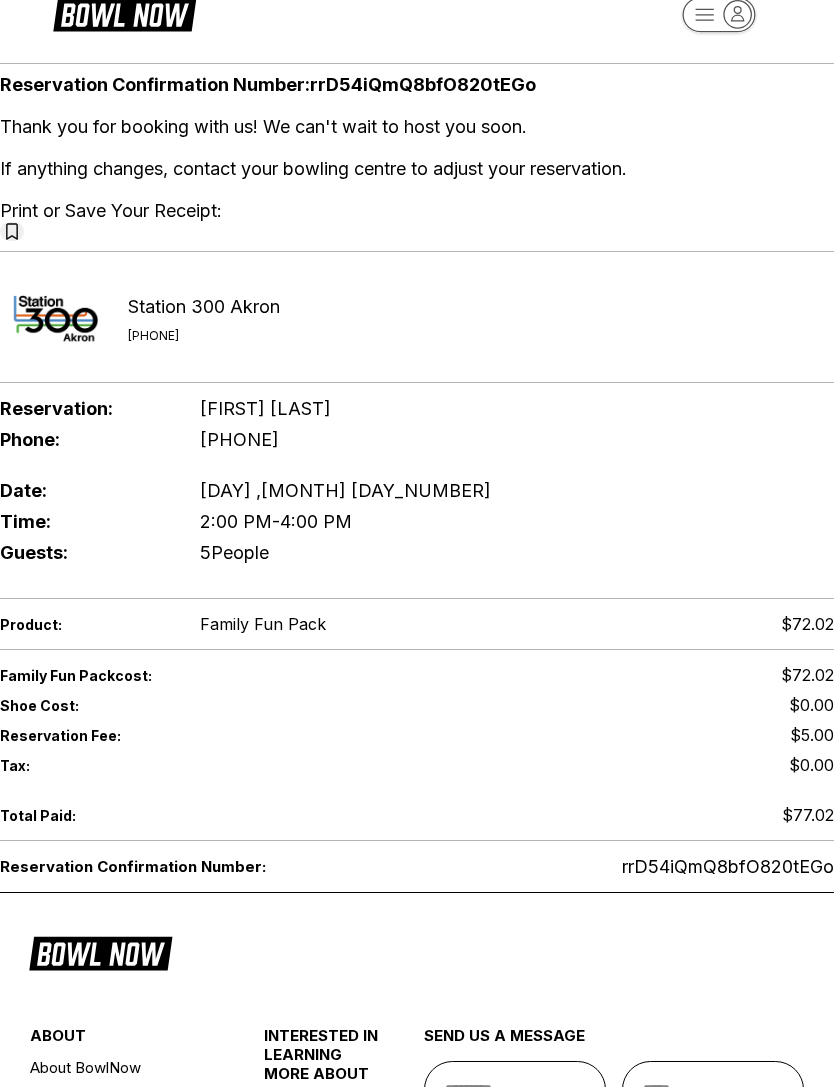 scroll, scrollTop: 0, scrollLeft: 0, axis: both 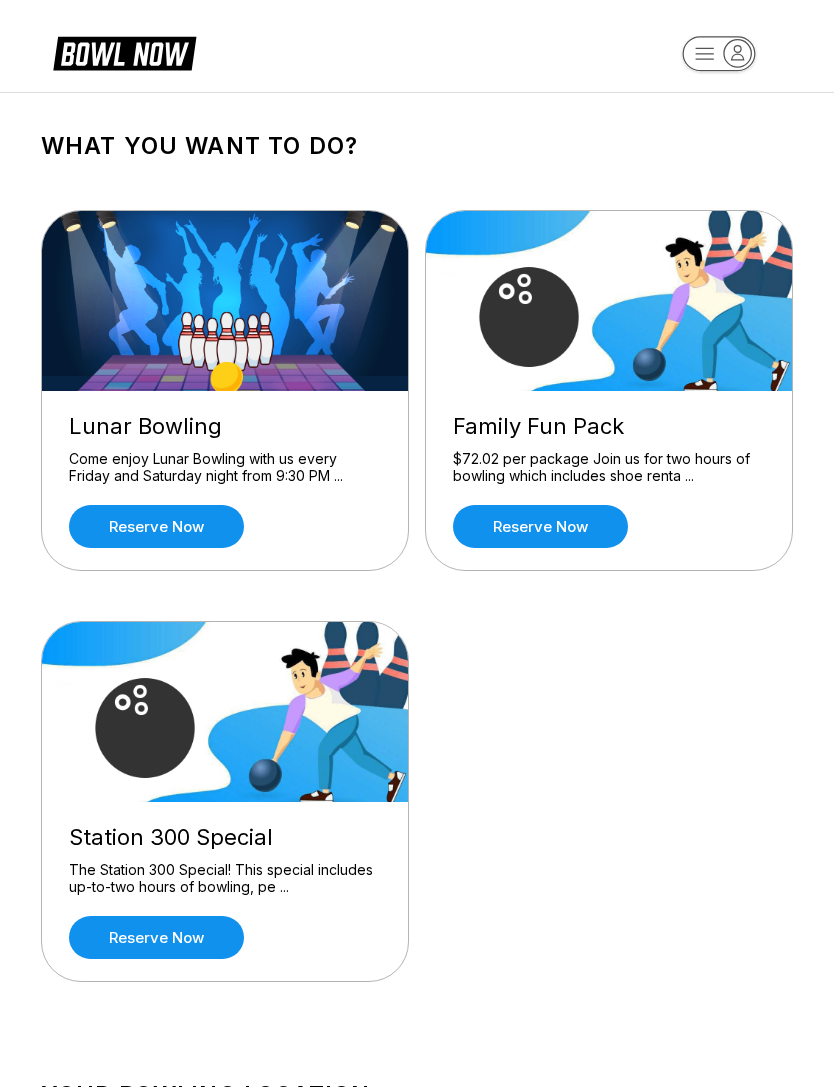 click on "Reserve now" at bounding box center (540, 526) 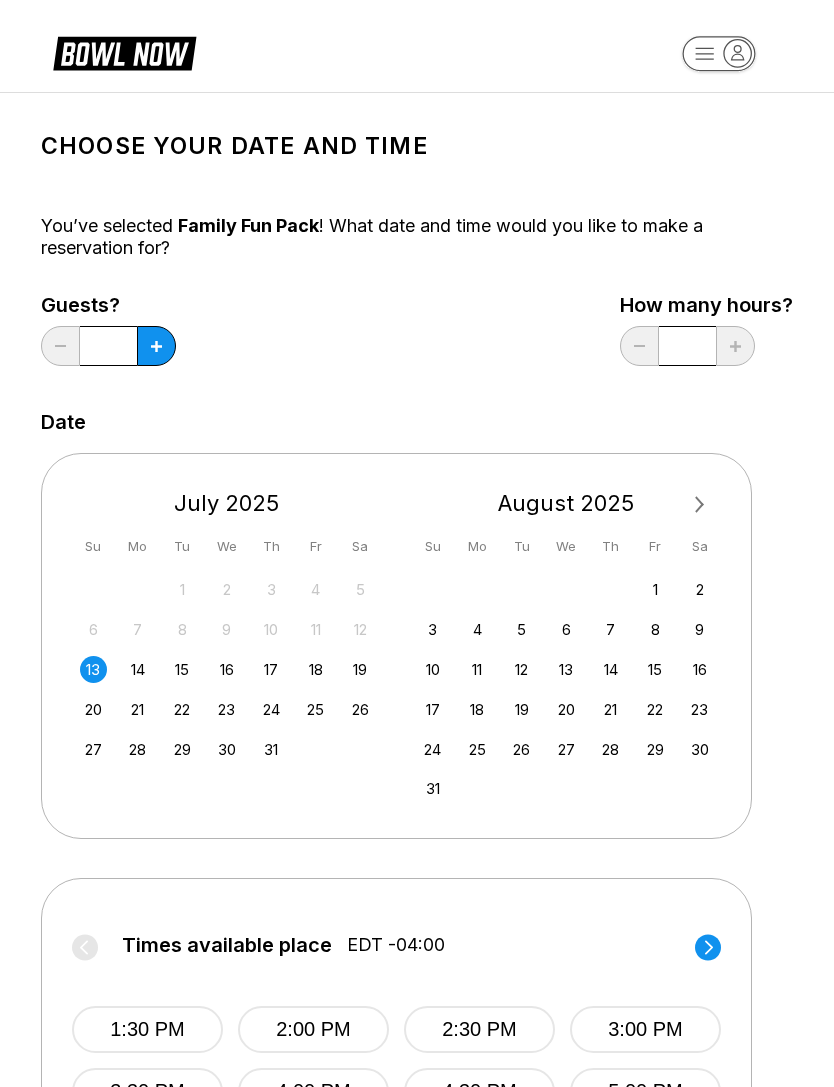 click at bounding box center (156, 346) 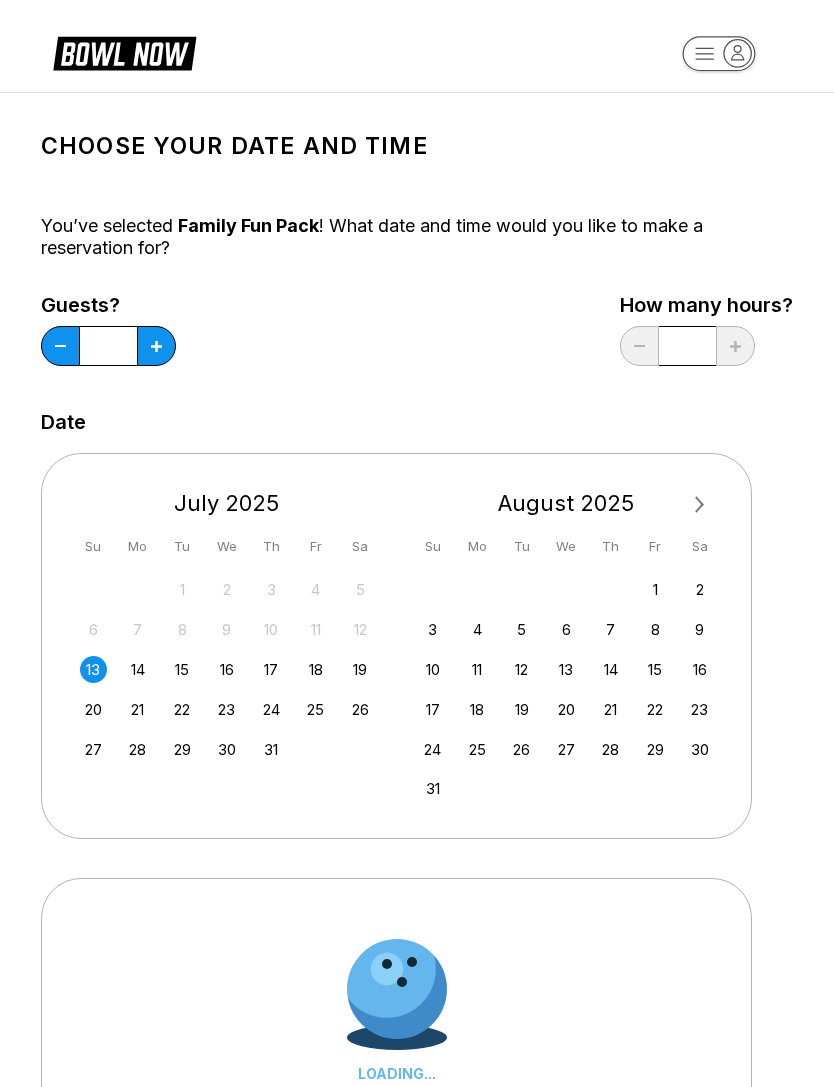 click at bounding box center (156, 346) 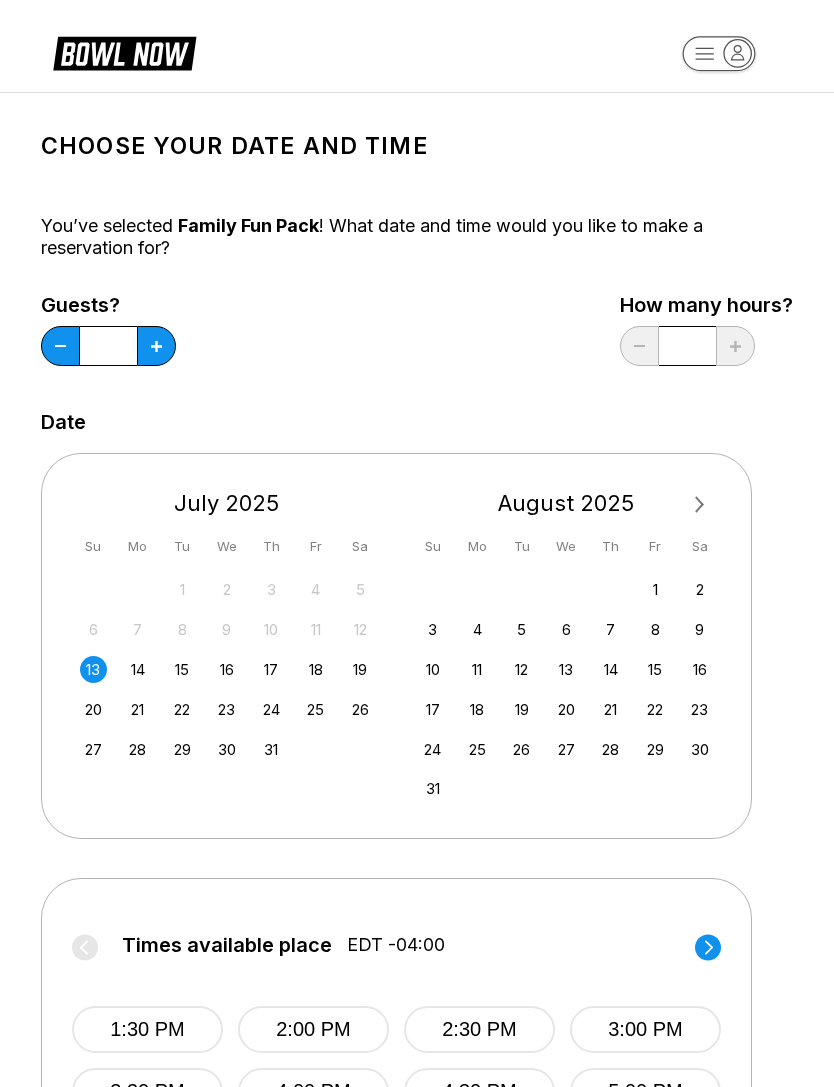 scroll, scrollTop: 0, scrollLeft: 0, axis: both 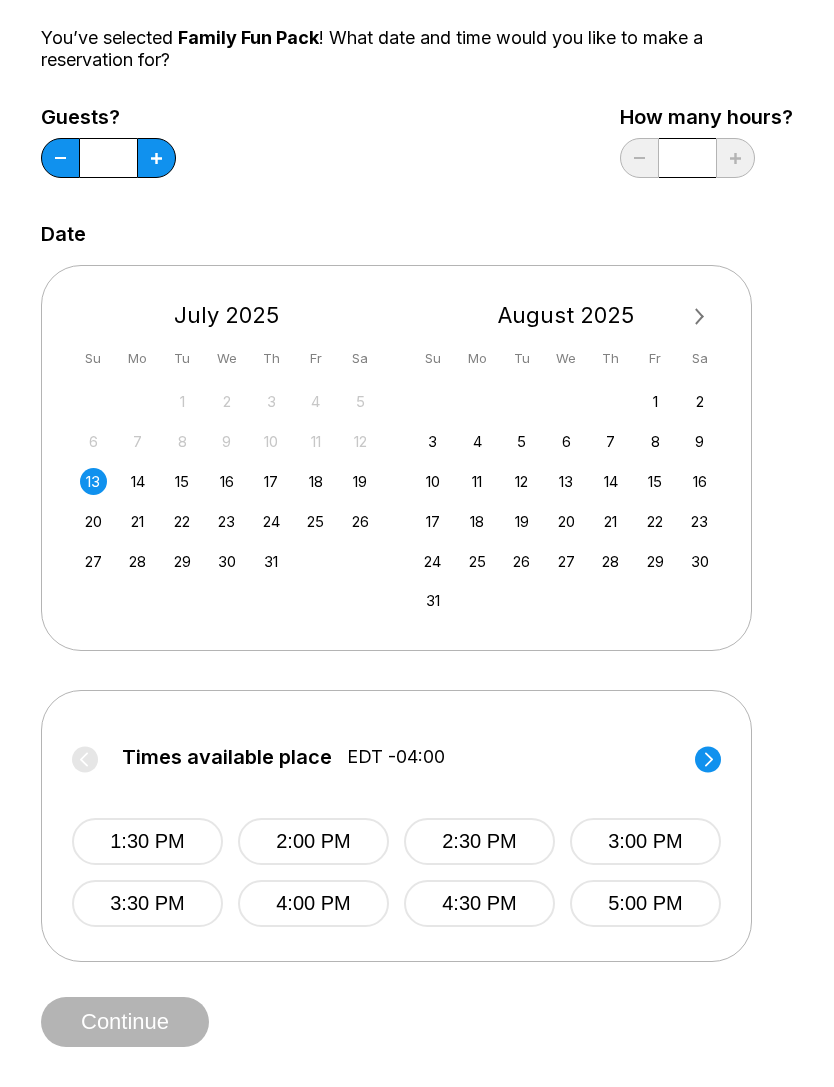 click on "2:30 PM" at bounding box center (479, 842) 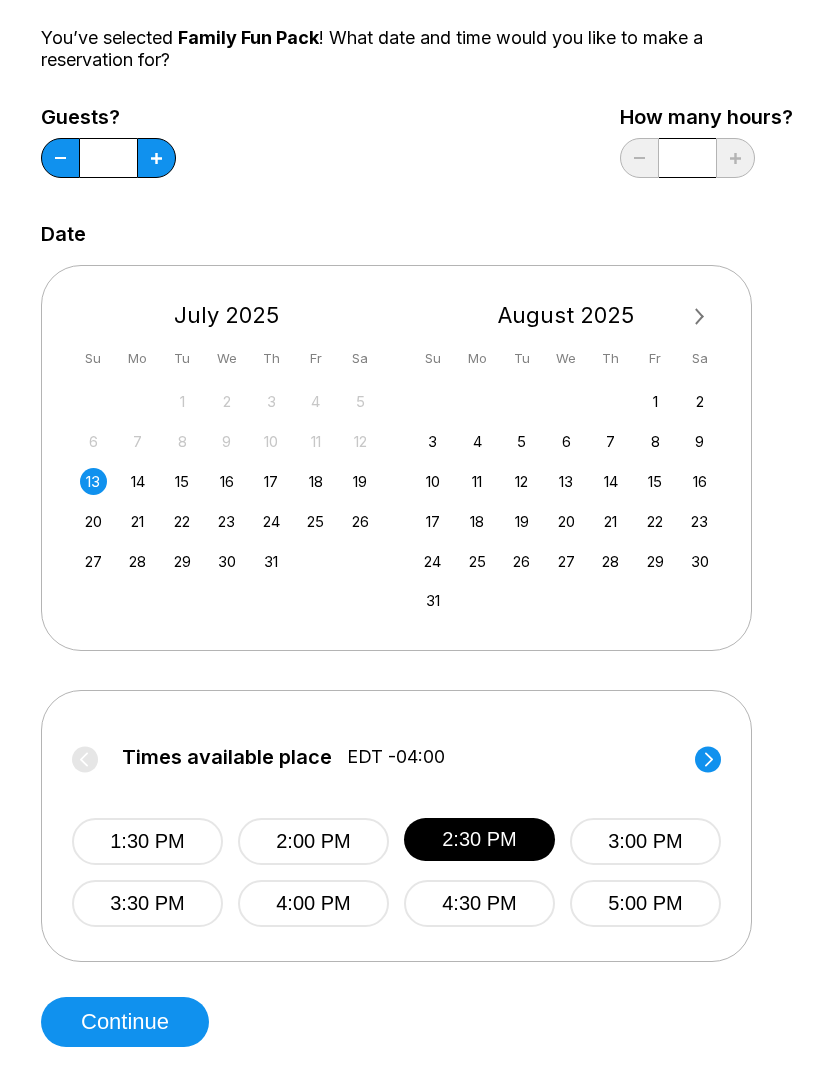 click on "2:00 PM" at bounding box center [313, 841] 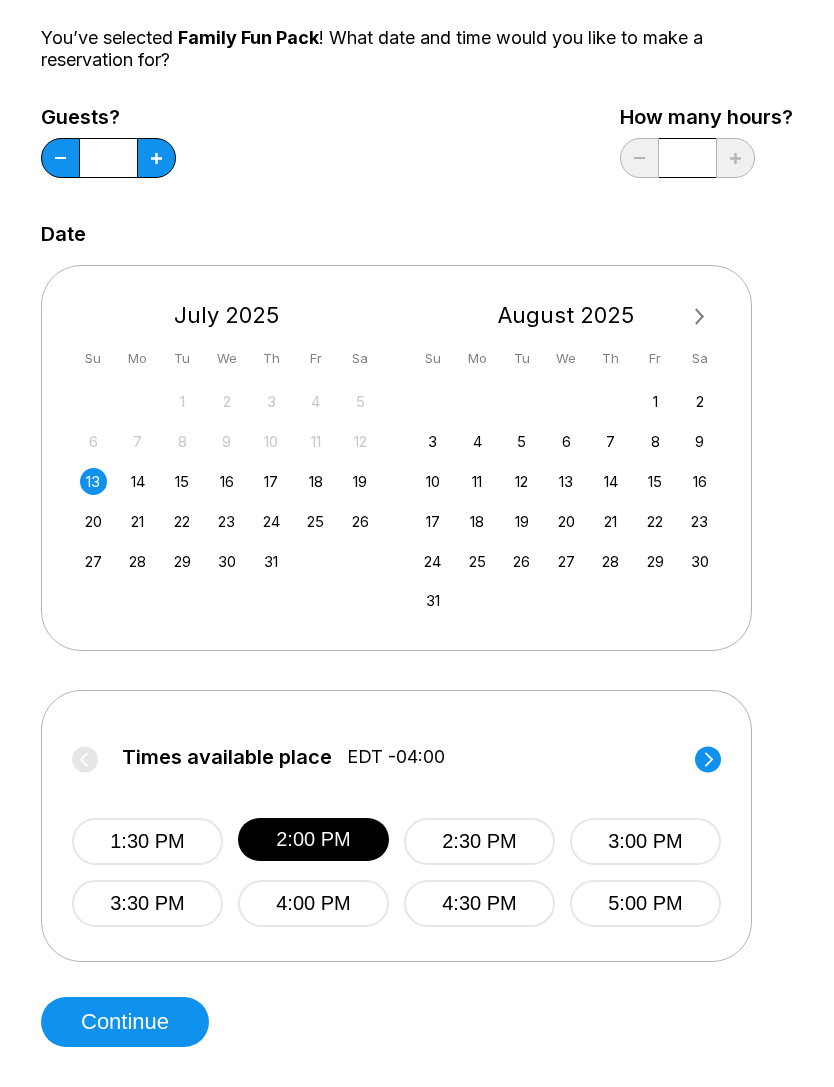 scroll, scrollTop: 187, scrollLeft: 0, axis: vertical 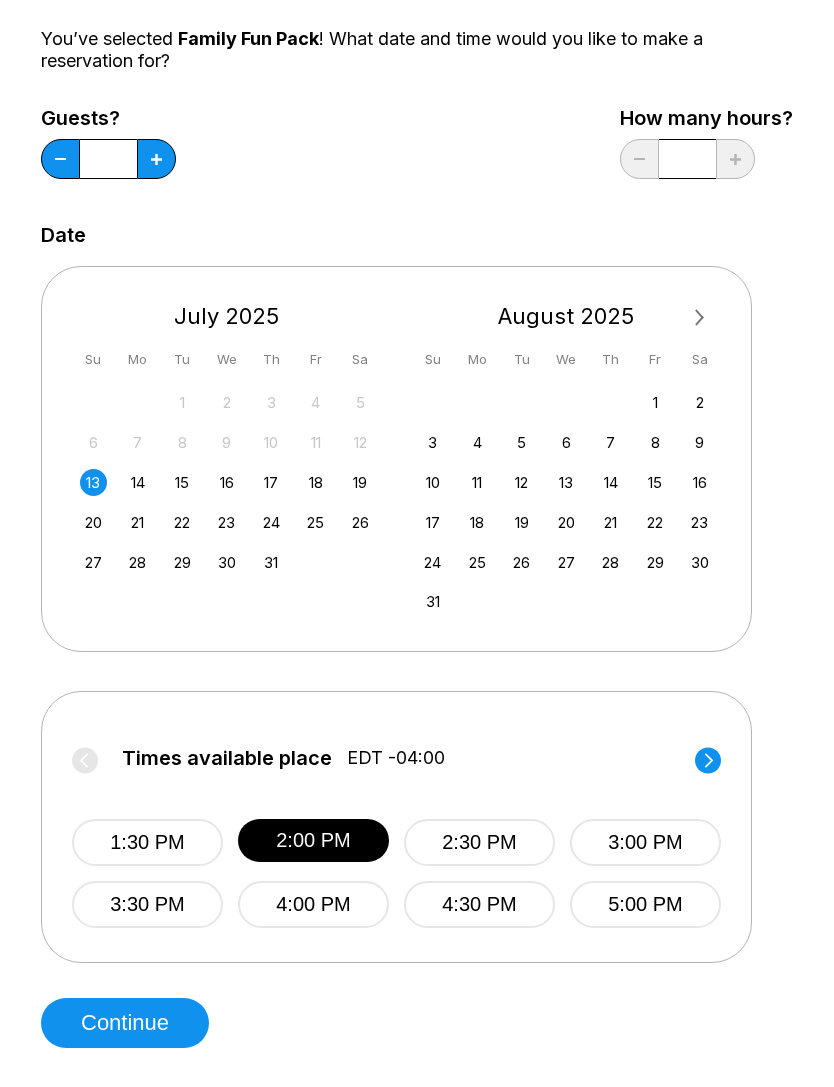 click at bounding box center [156, 159] 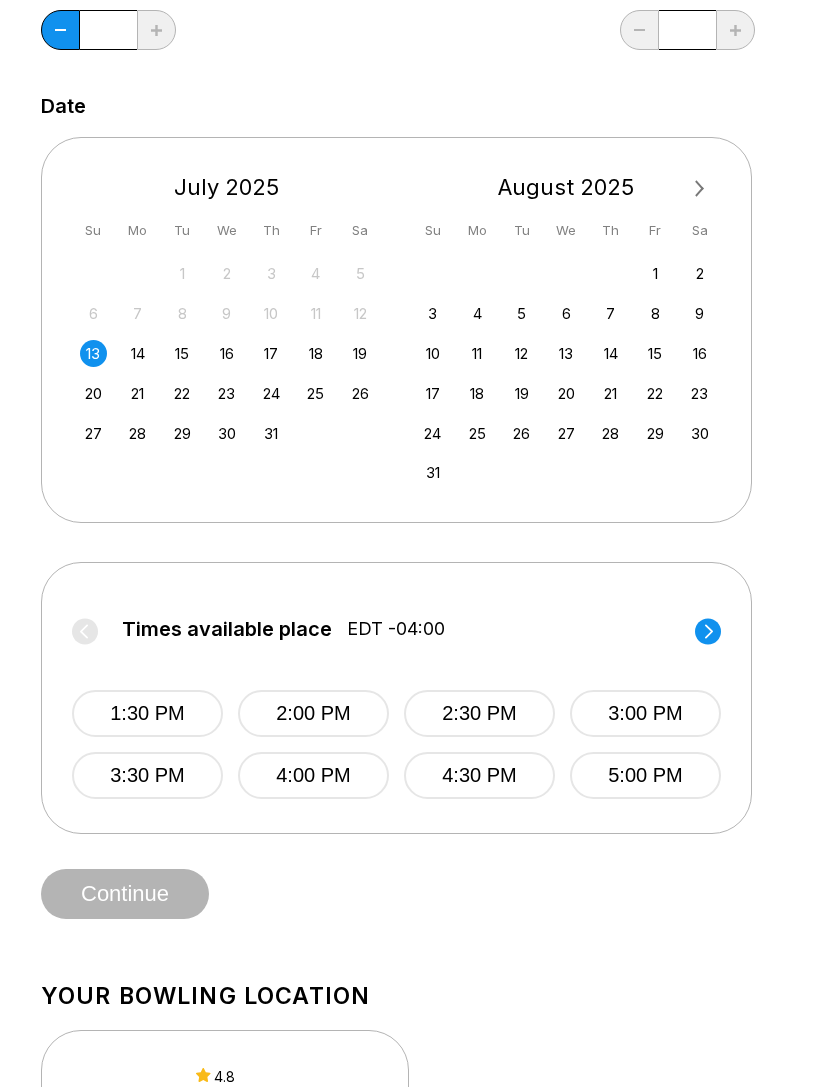 click on "Continue" at bounding box center (125, 896) 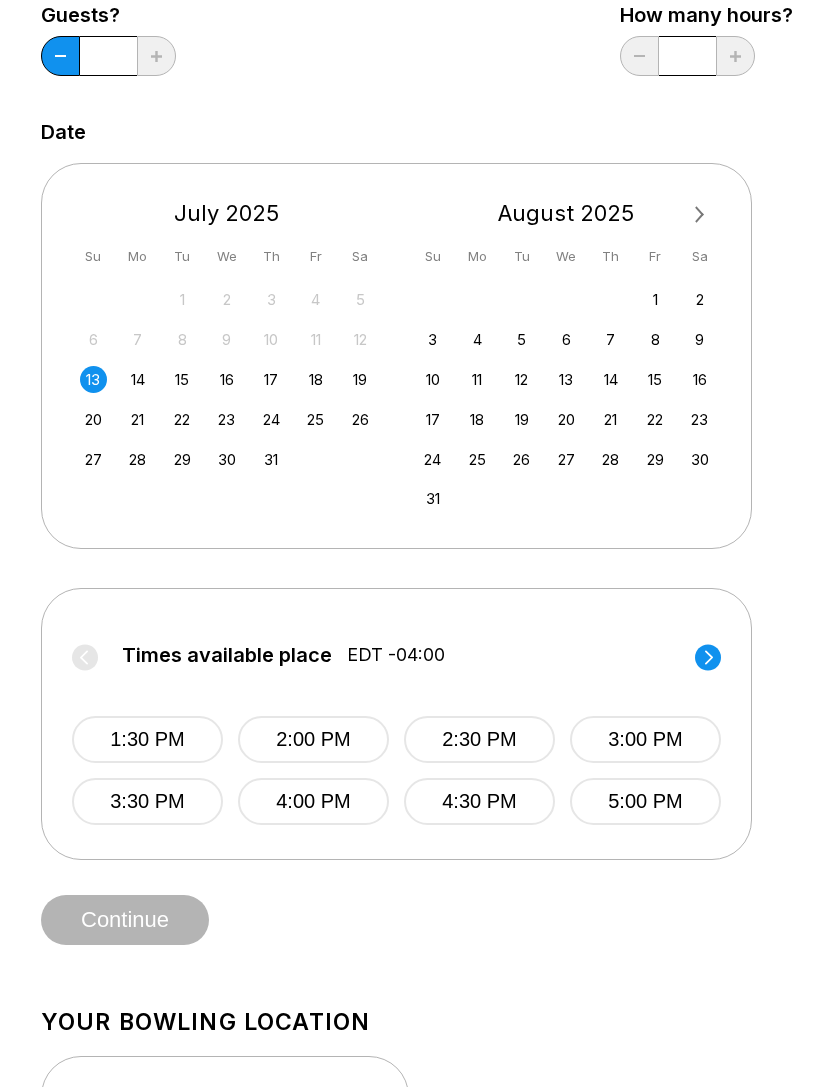 scroll, scrollTop: 289, scrollLeft: 0, axis: vertical 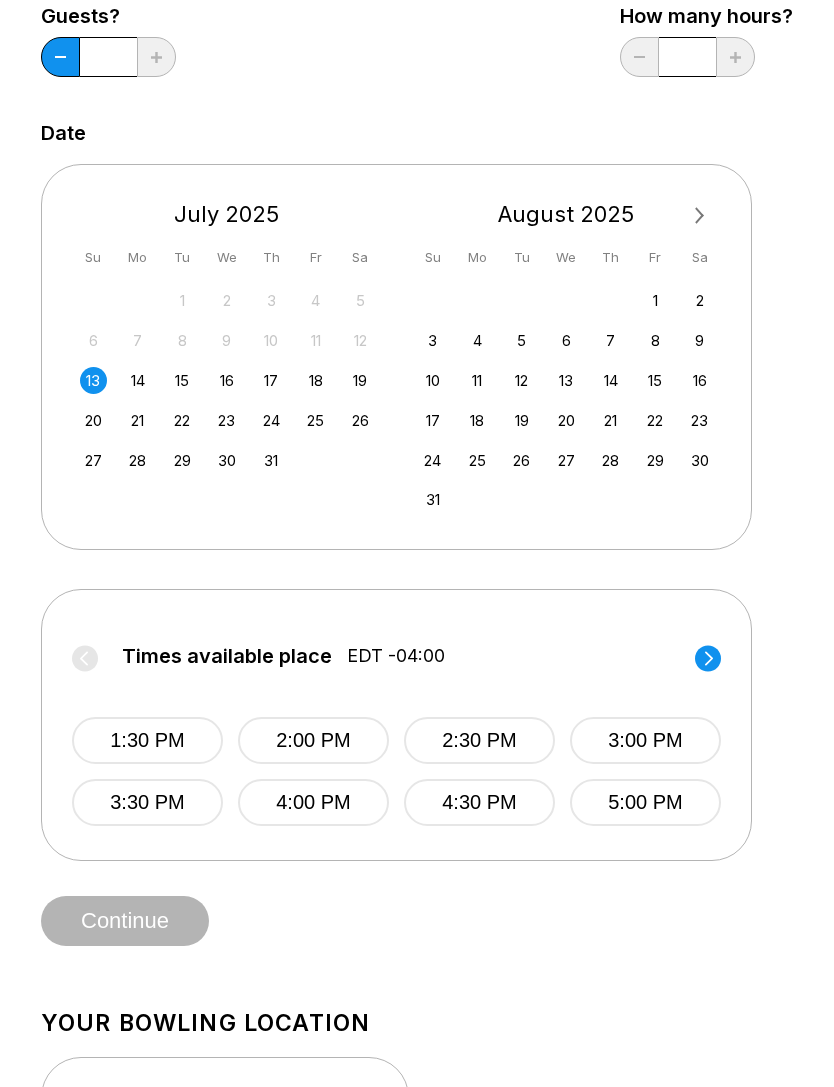 click on "2:00 PM" at bounding box center [313, 740] 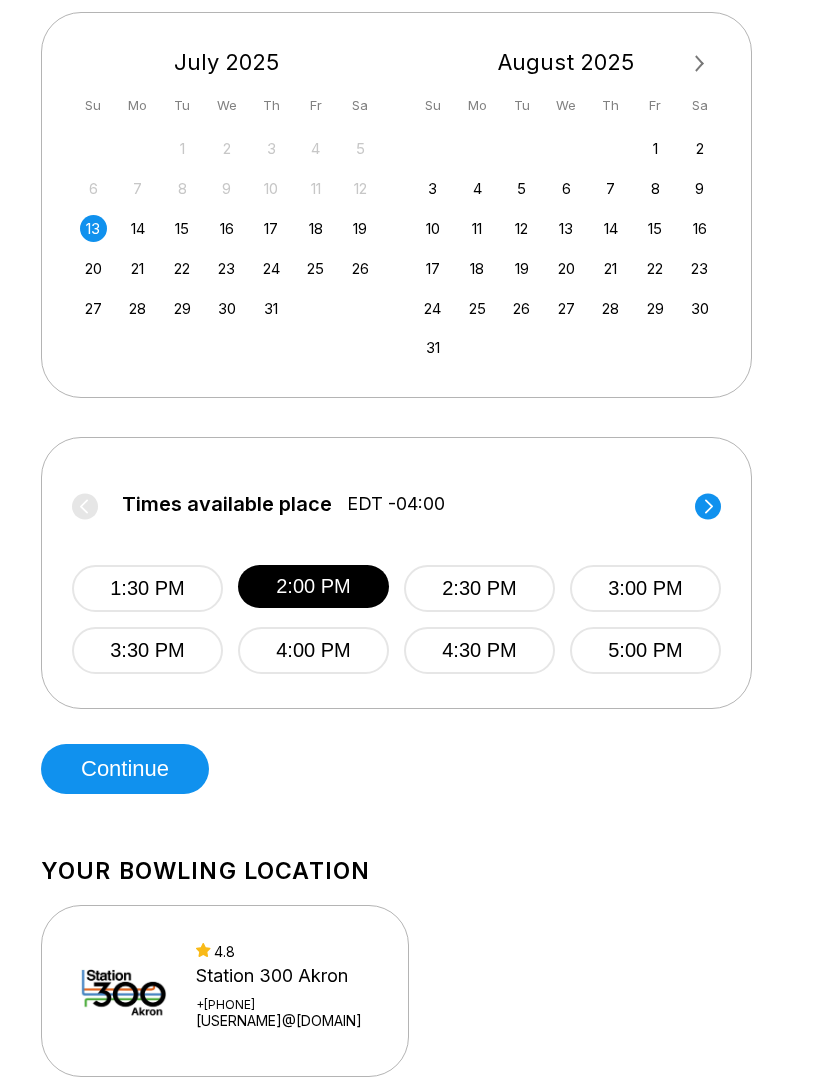 scroll, scrollTop: 440, scrollLeft: 0, axis: vertical 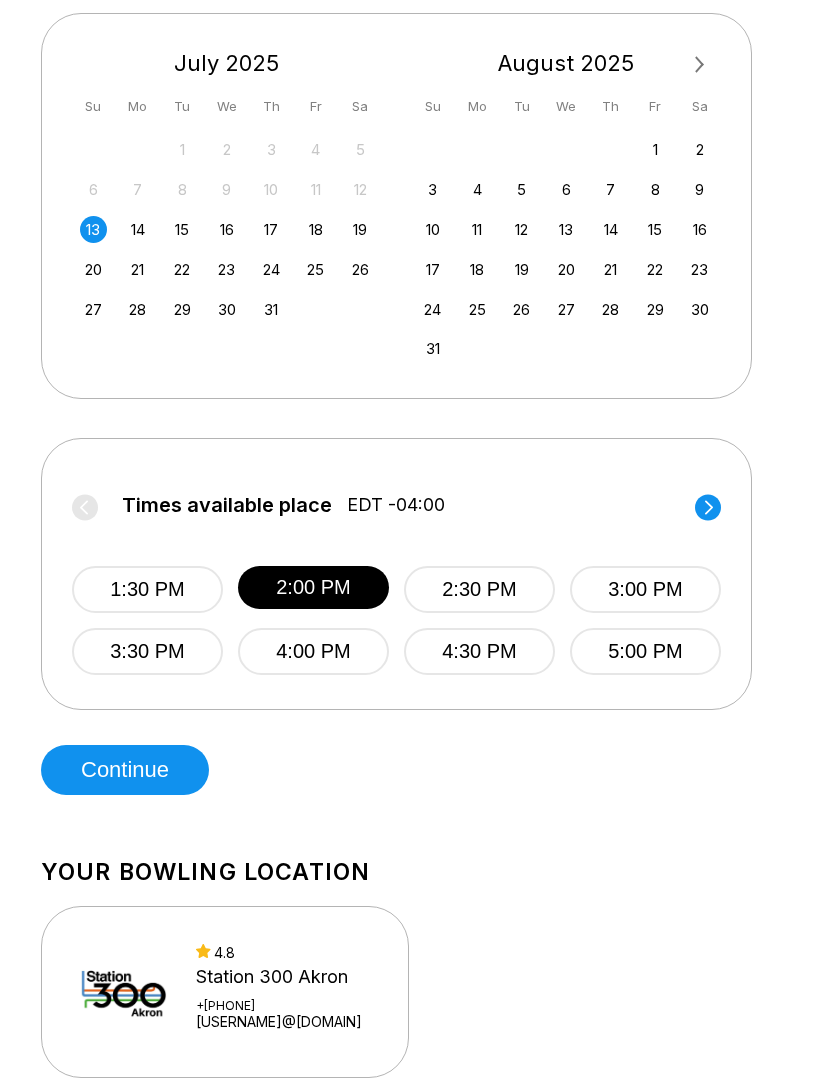 click on "Continue" at bounding box center (125, 770) 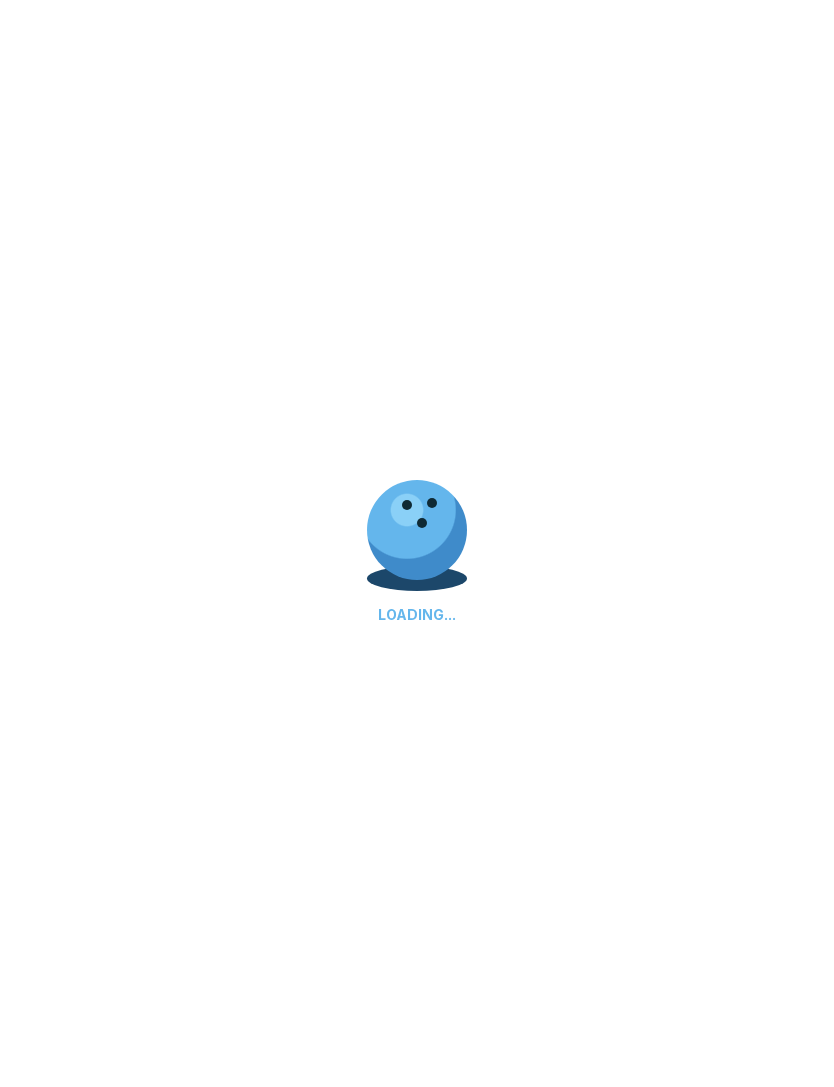 scroll, scrollTop: 0, scrollLeft: 0, axis: both 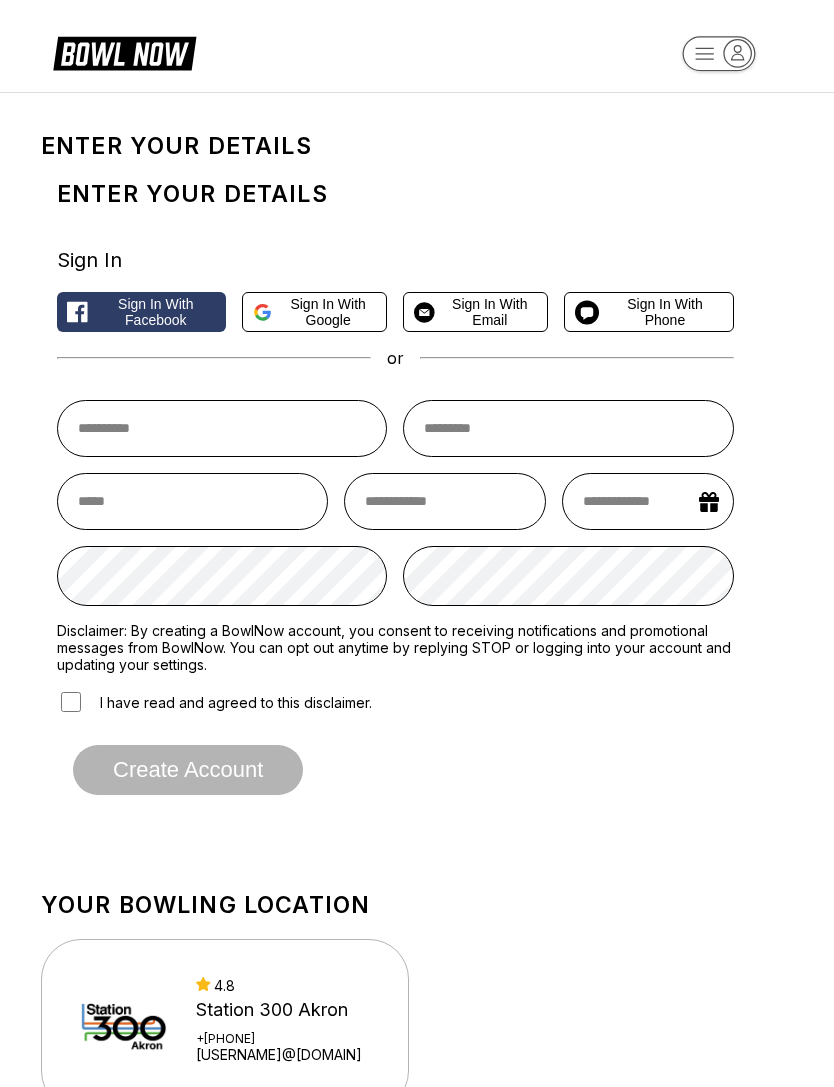 click on "Sign in with Phone" at bounding box center (665, 312) 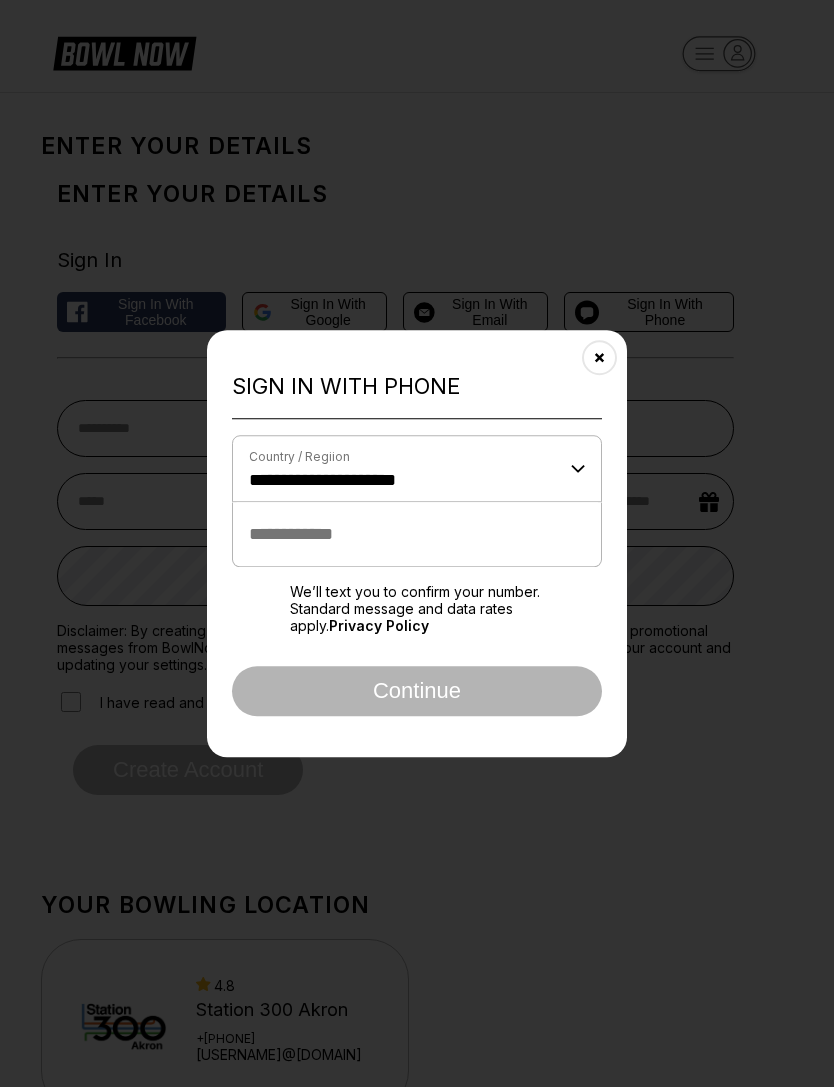click at bounding box center [417, 534] 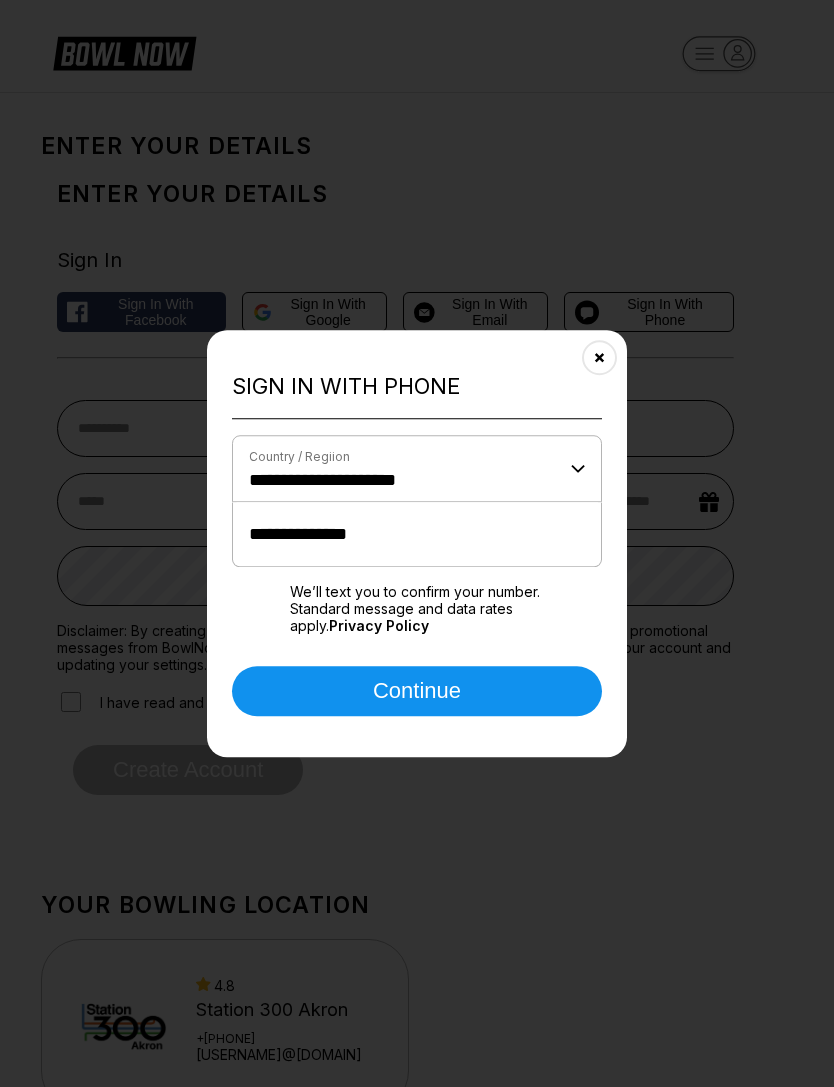 click on "Continue" at bounding box center (417, 691) 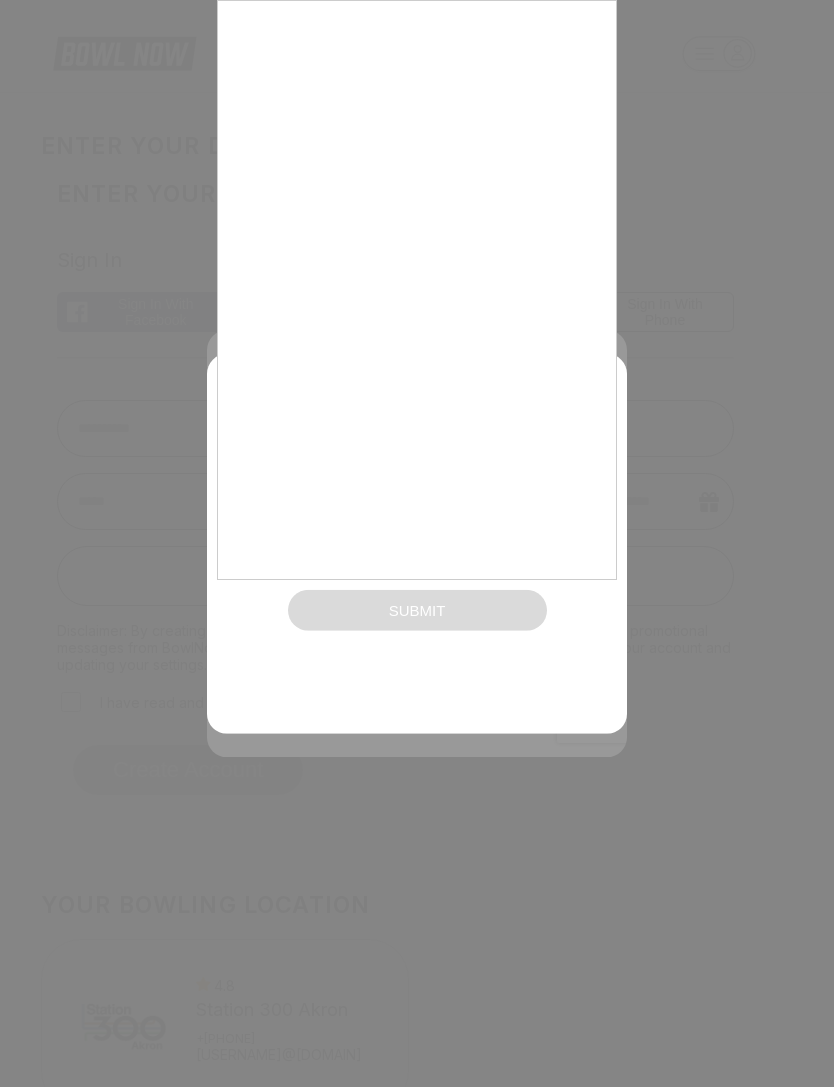 click on "Add your Verification Code A verification code is sent to your phone number. Please check your phone and enter the code below. Submit" at bounding box center (417, 543) 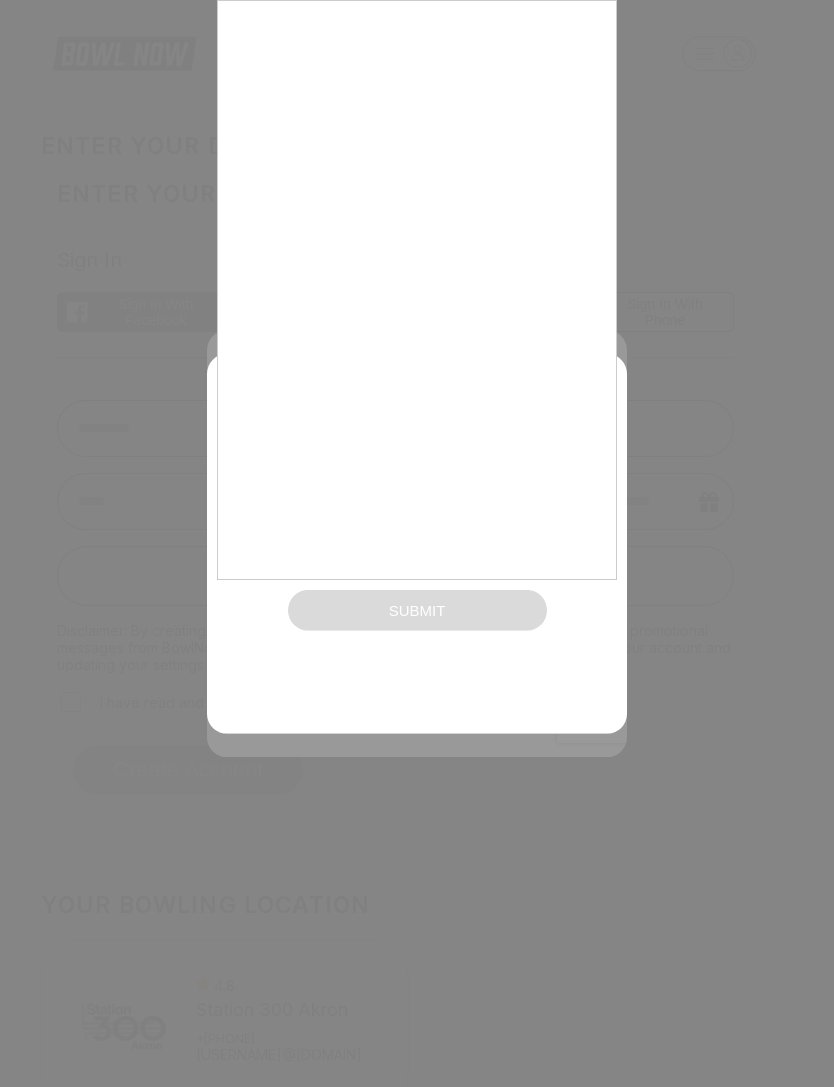 click at bounding box center [417, 543] 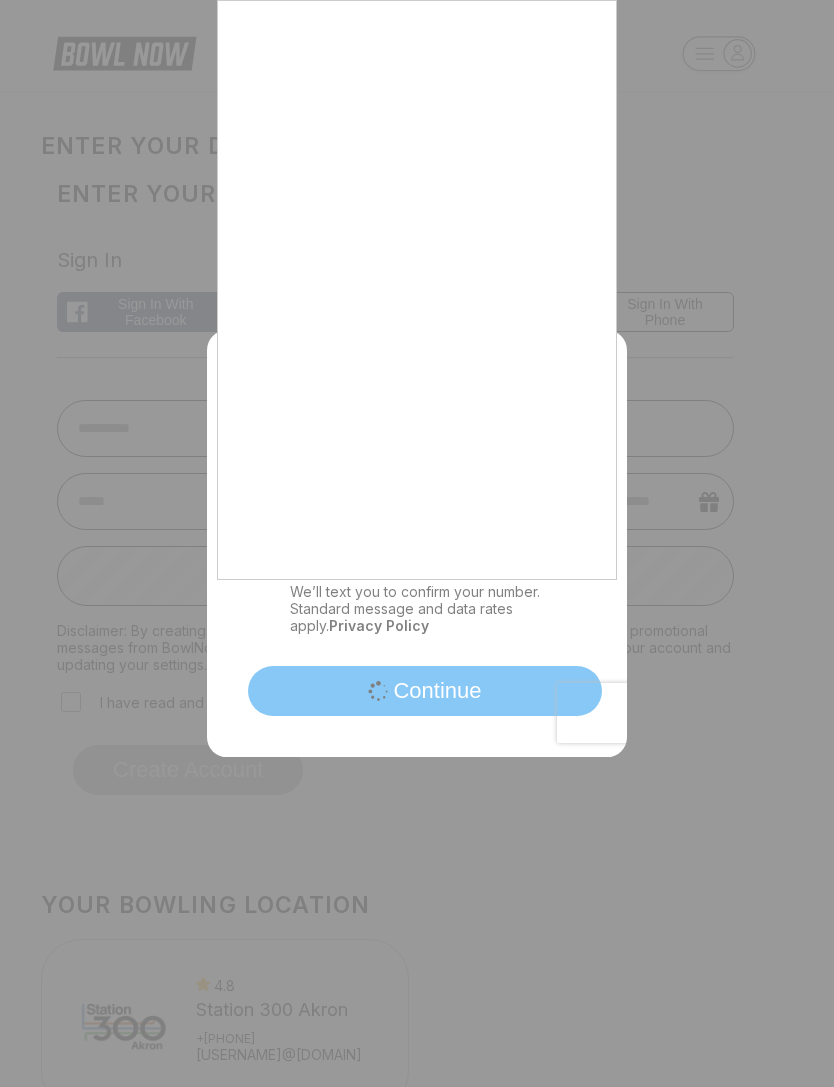 click at bounding box center (417, 543) 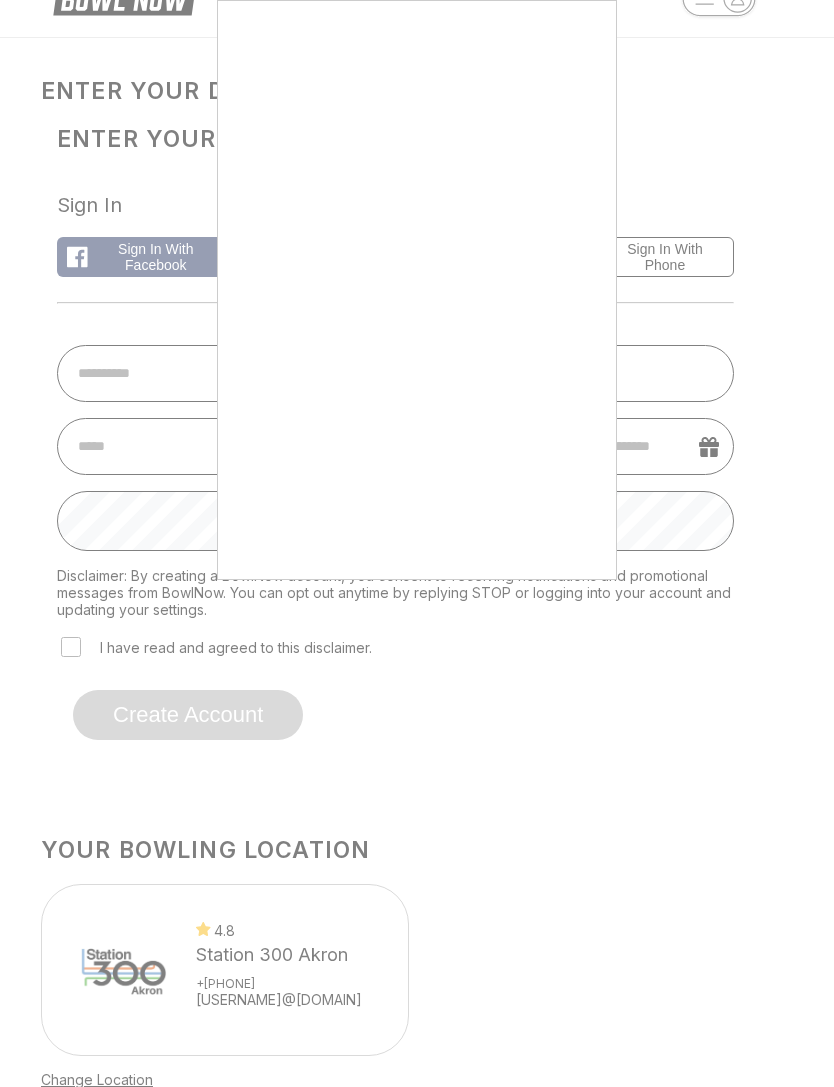 scroll, scrollTop: 60, scrollLeft: 0, axis: vertical 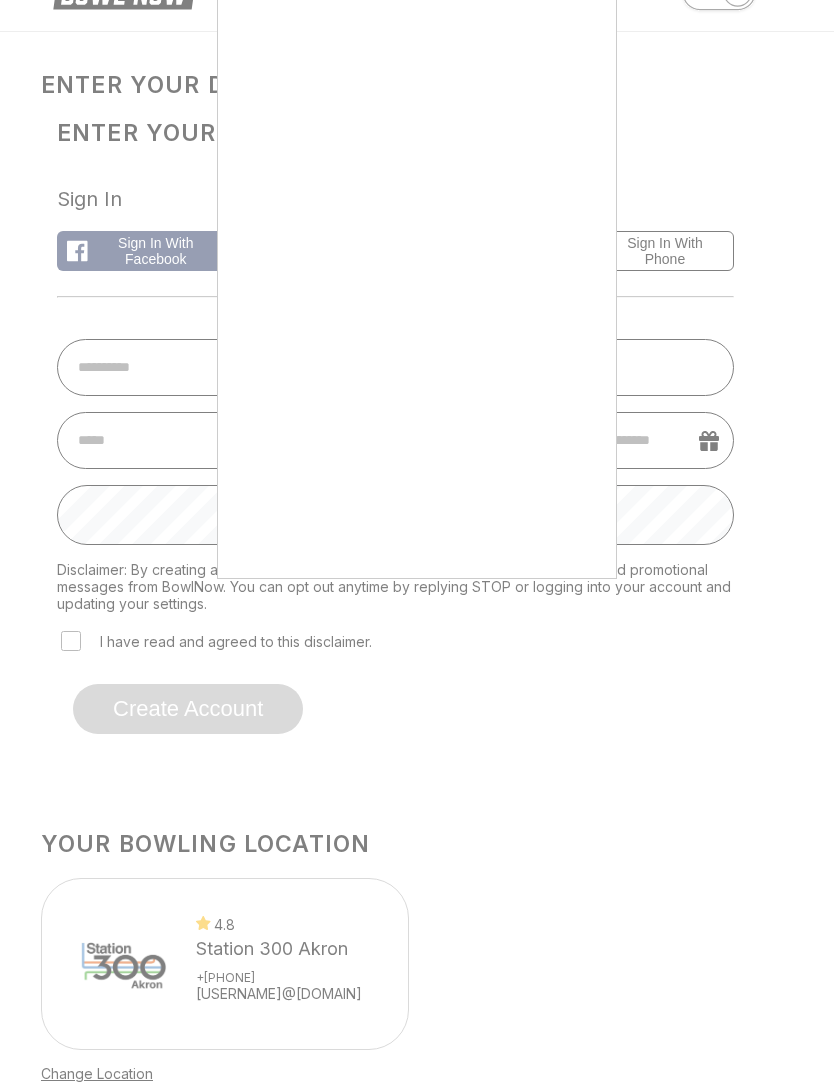 click at bounding box center [417, 543] 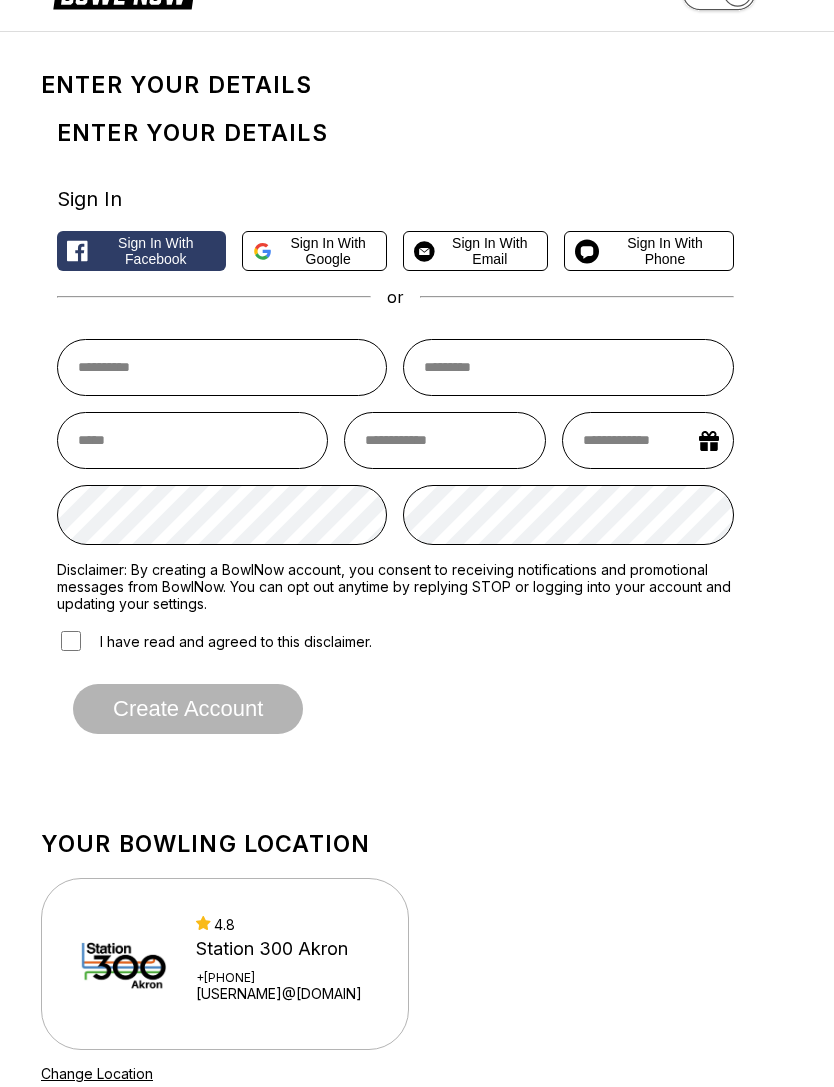 click on "Sign in with Phone" at bounding box center (665, 251) 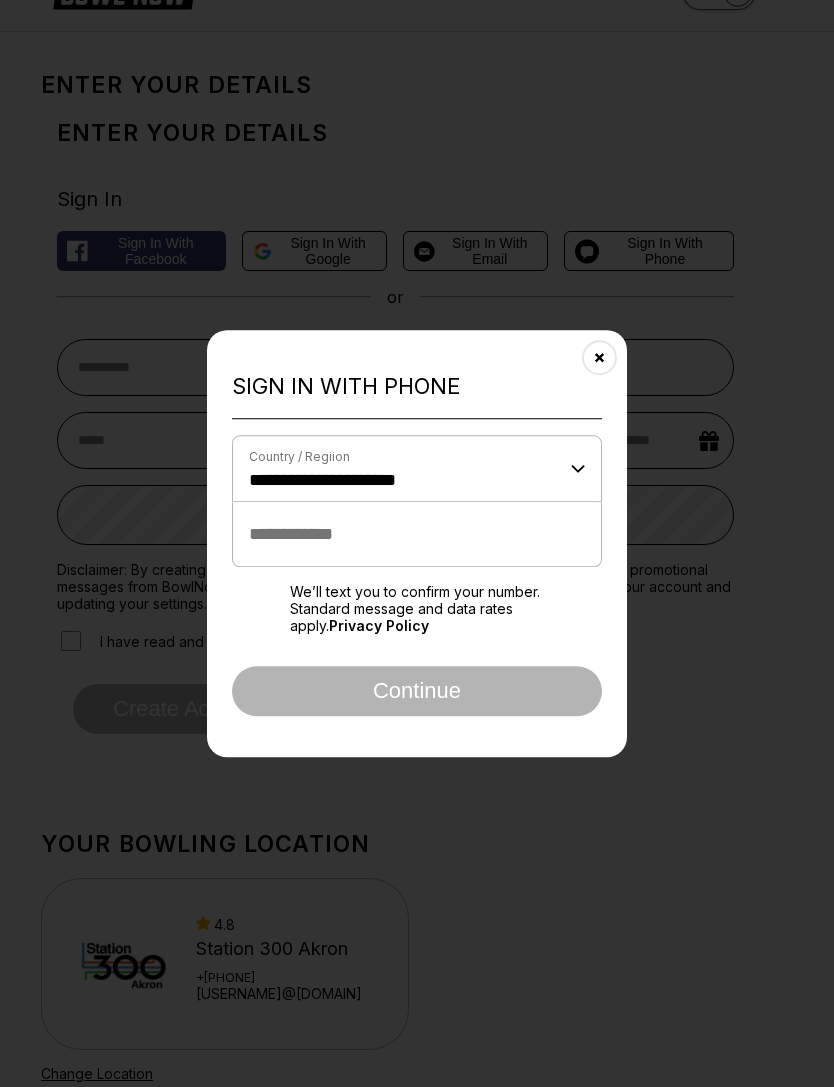 scroll, scrollTop: 0, scrollLeft: 0, axis: both 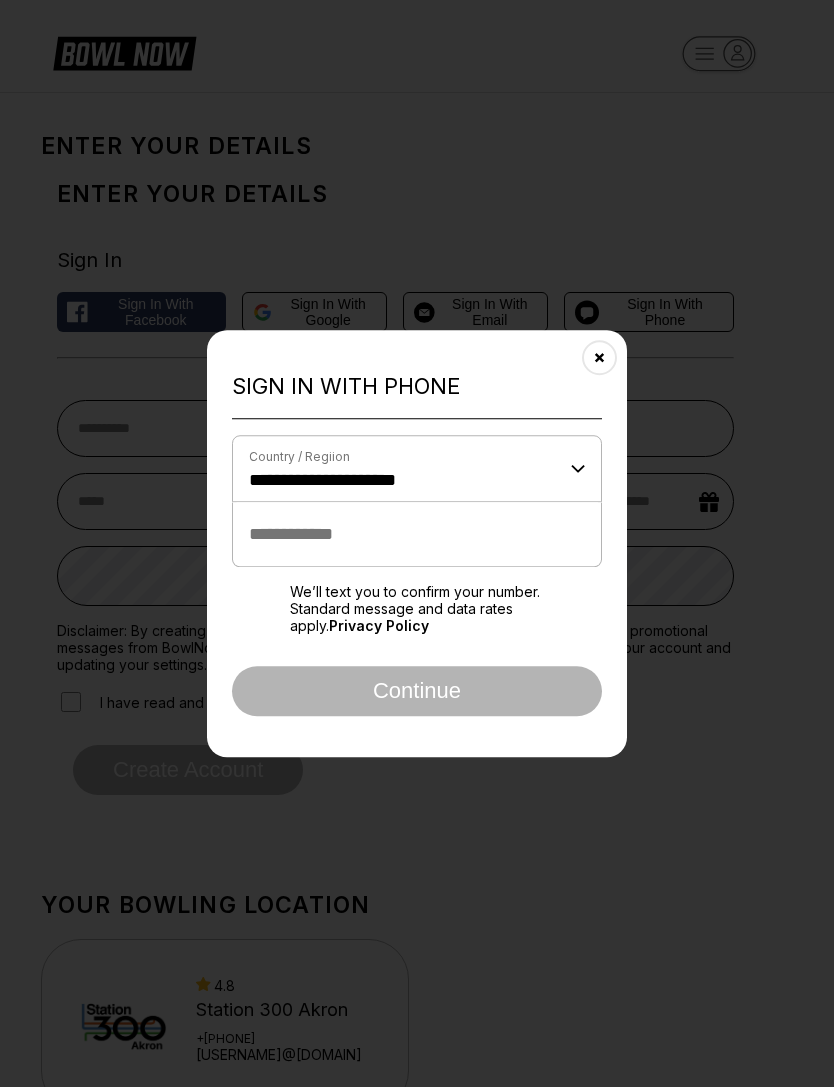 click on "We’ll text you to confirm your number. Standard message and data rates apply.  Privacy Policy" at bounding box center [417, 608] 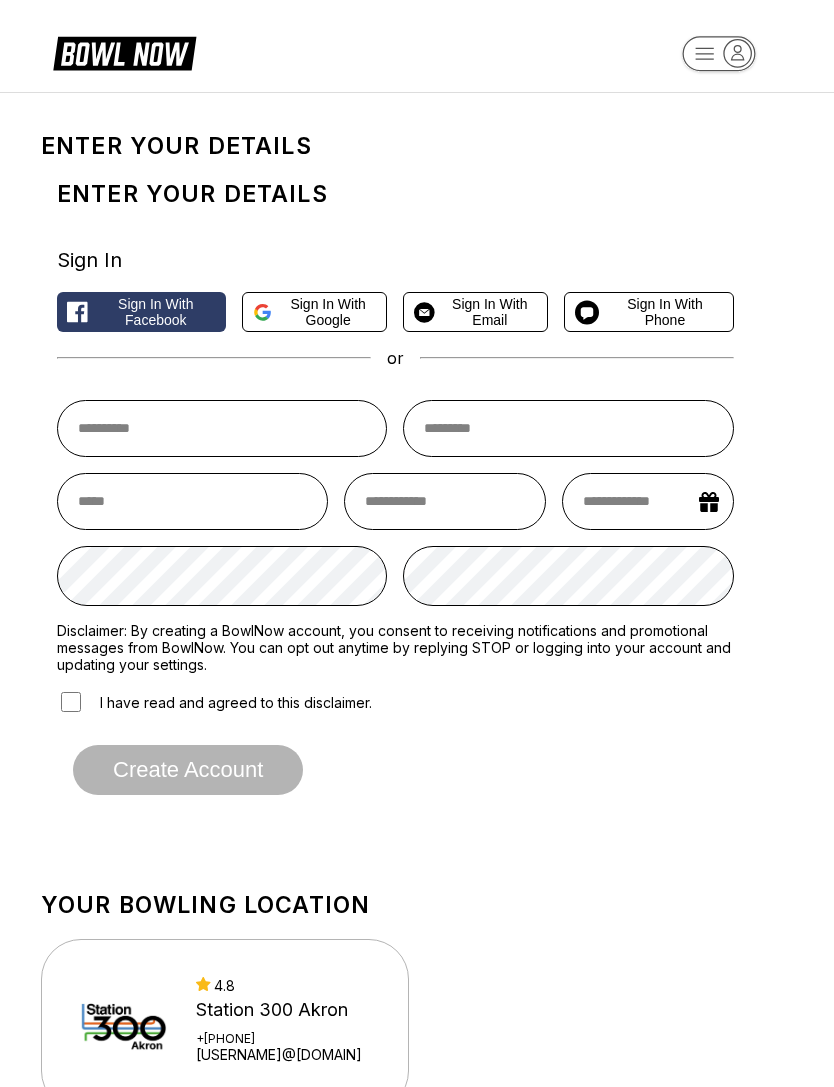click on "Sign in with Phone" at bounding box center (665, 312) 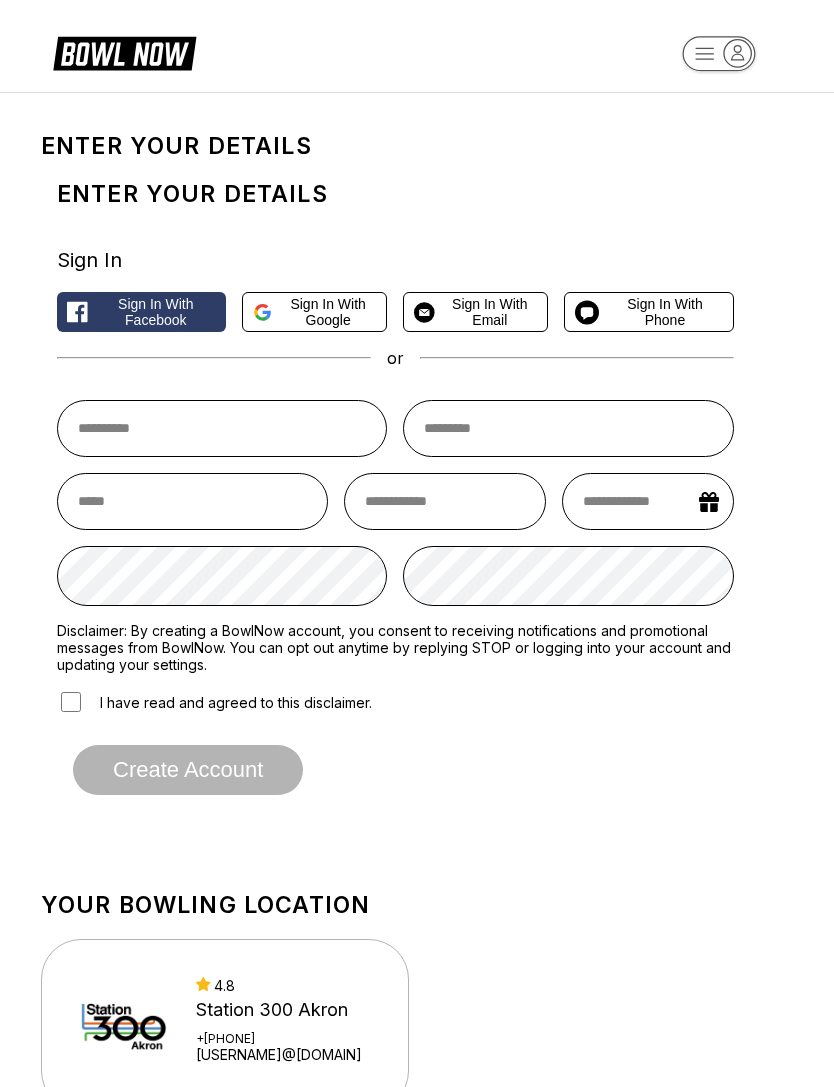 select on "**" 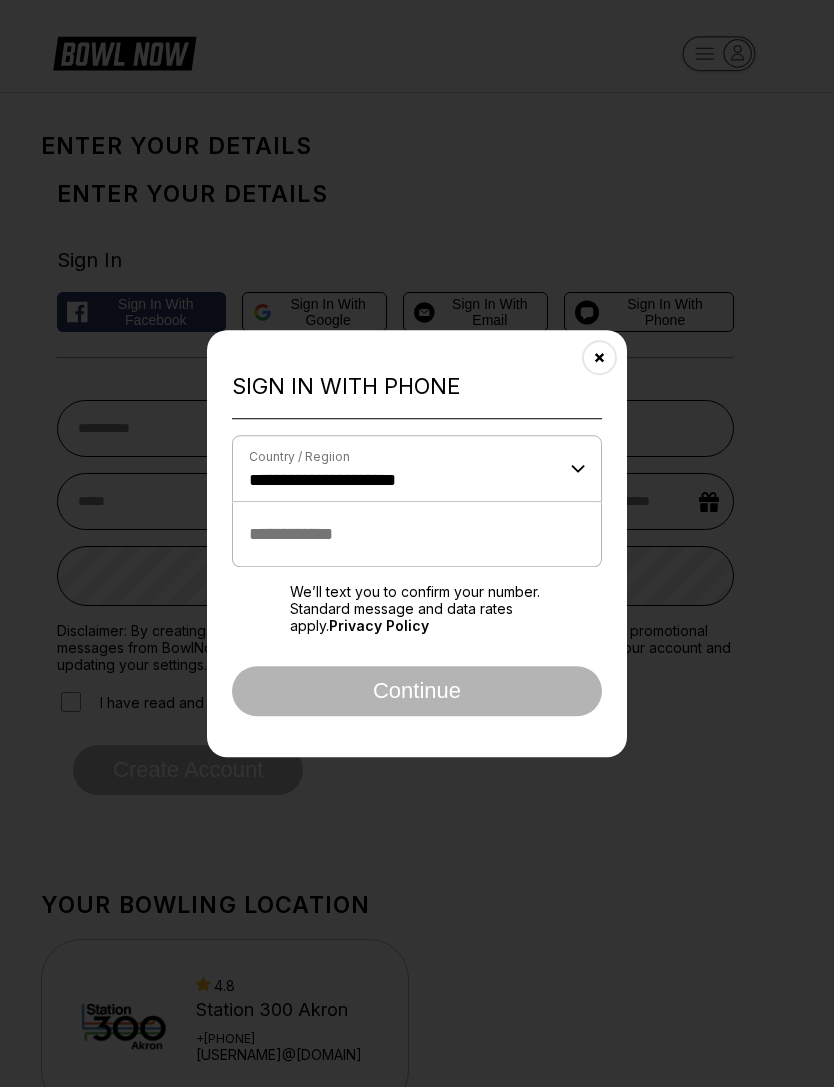 click on "We’ll text you to confirm your number. Standard message and data rates apply.  Privacy Policy" at bounding box center [417, 608] 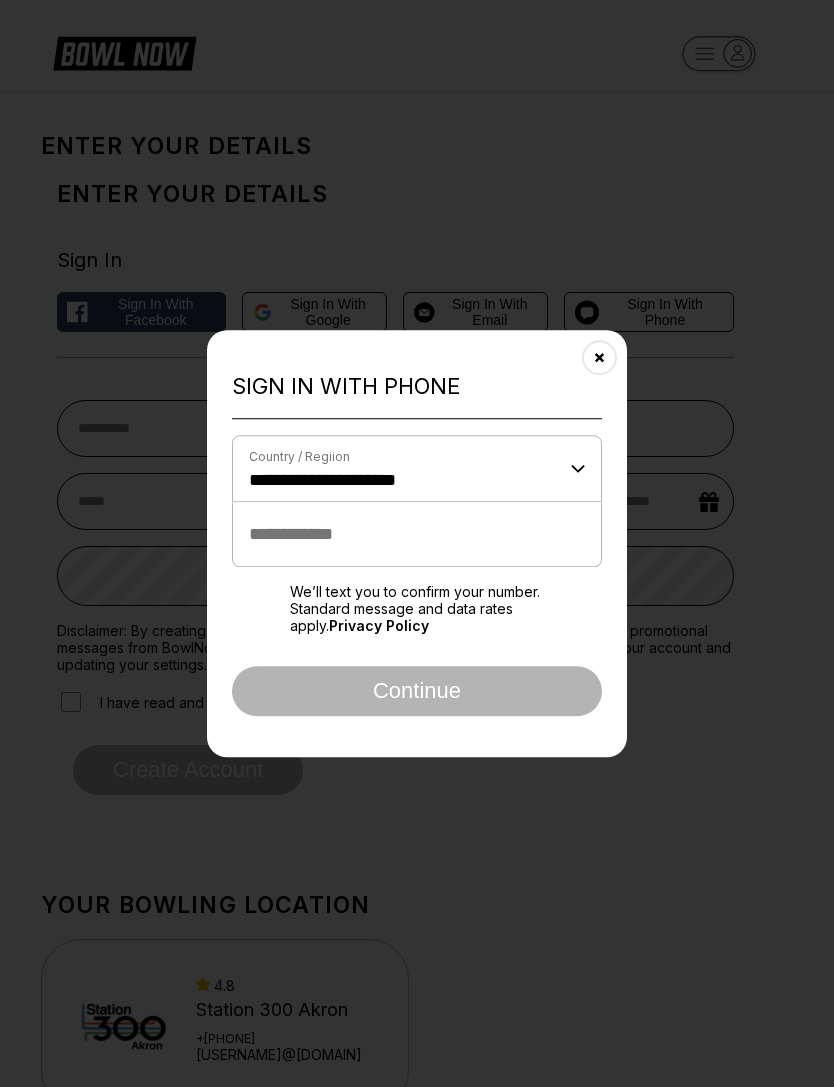 click on "We’ll text you to confirm your number. Standard message and data rates apply.  Privacy Policy" at bounding box center (417, 608) 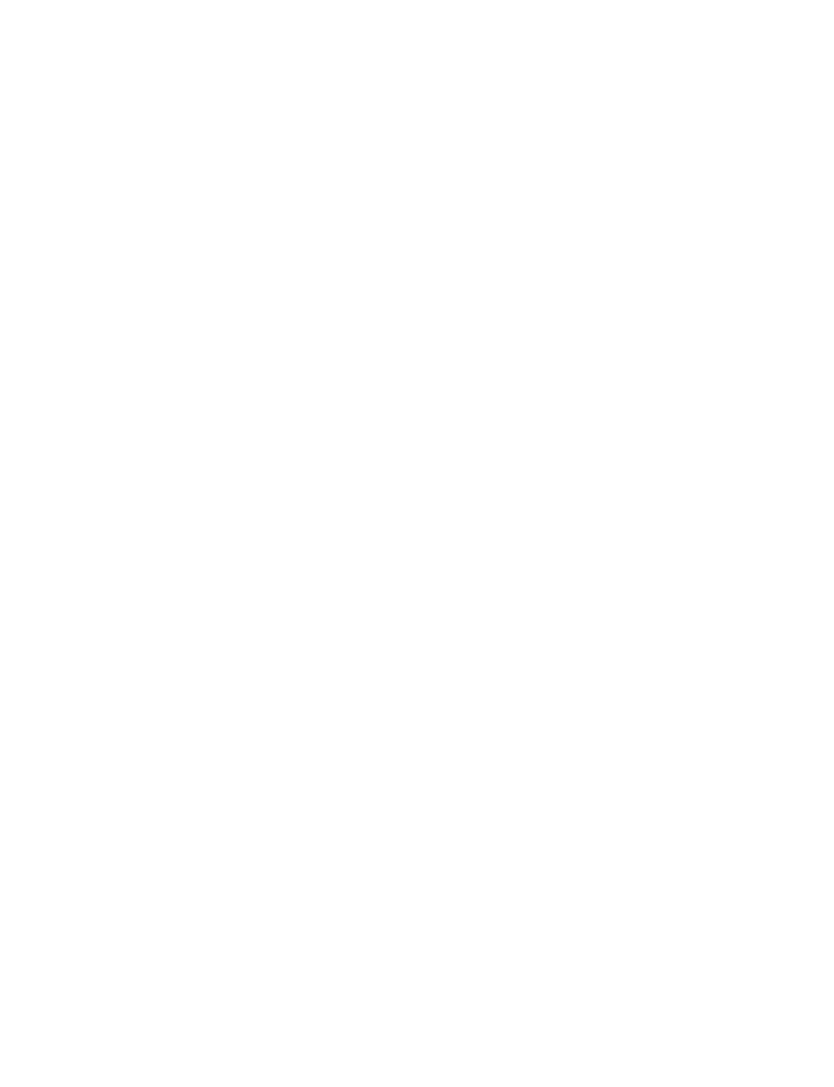 scroll, scrollTop: 0, scrollLeft: 0, axis: both 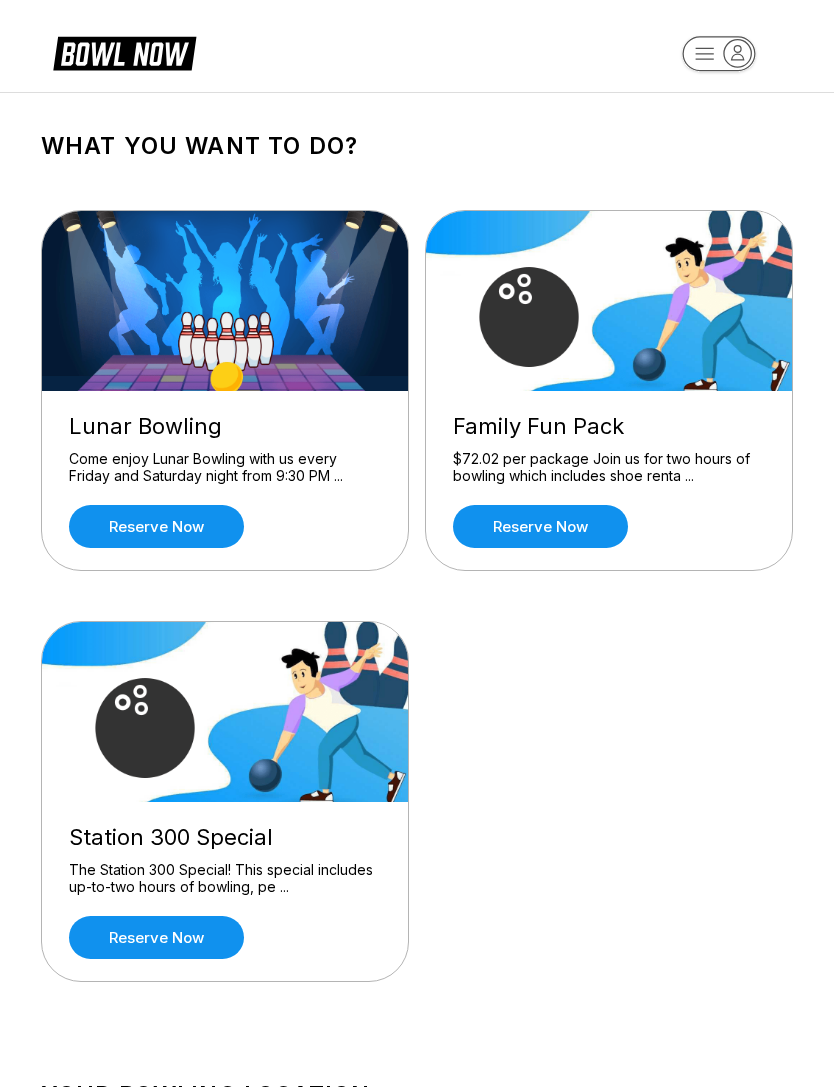 click on "Reserve now" at bounding box center (540, 526) 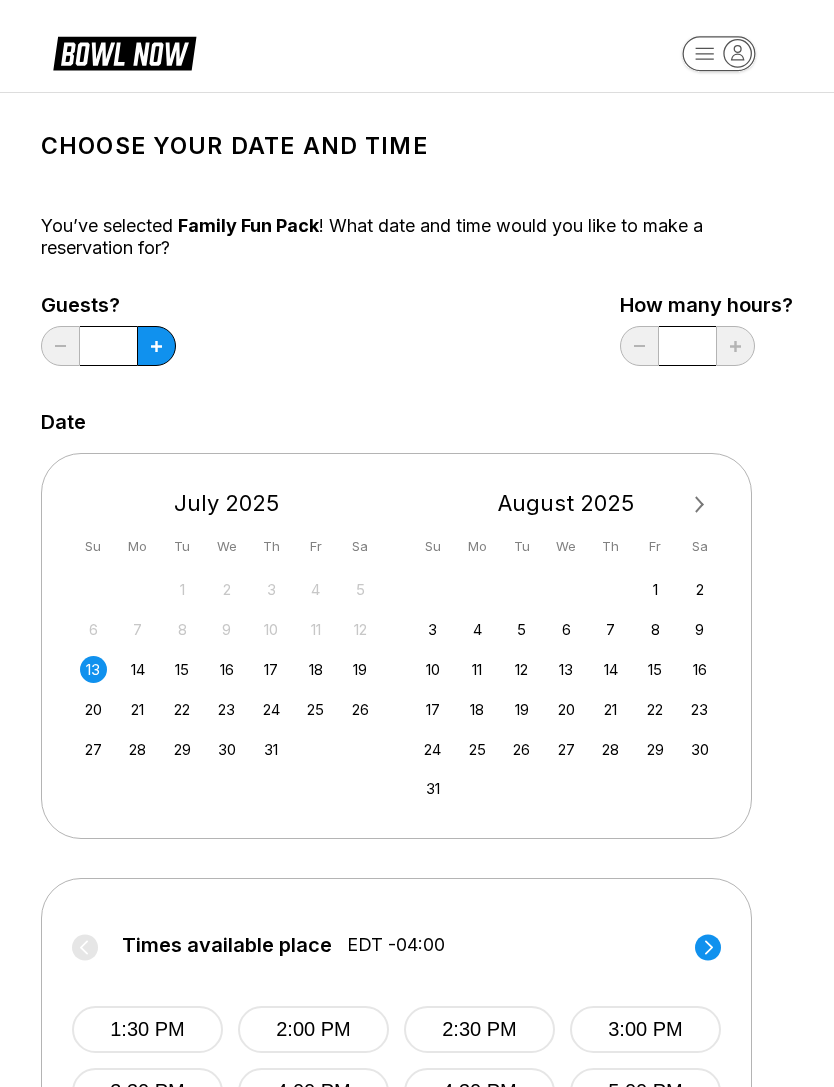 click at bounding box center (156, 346) 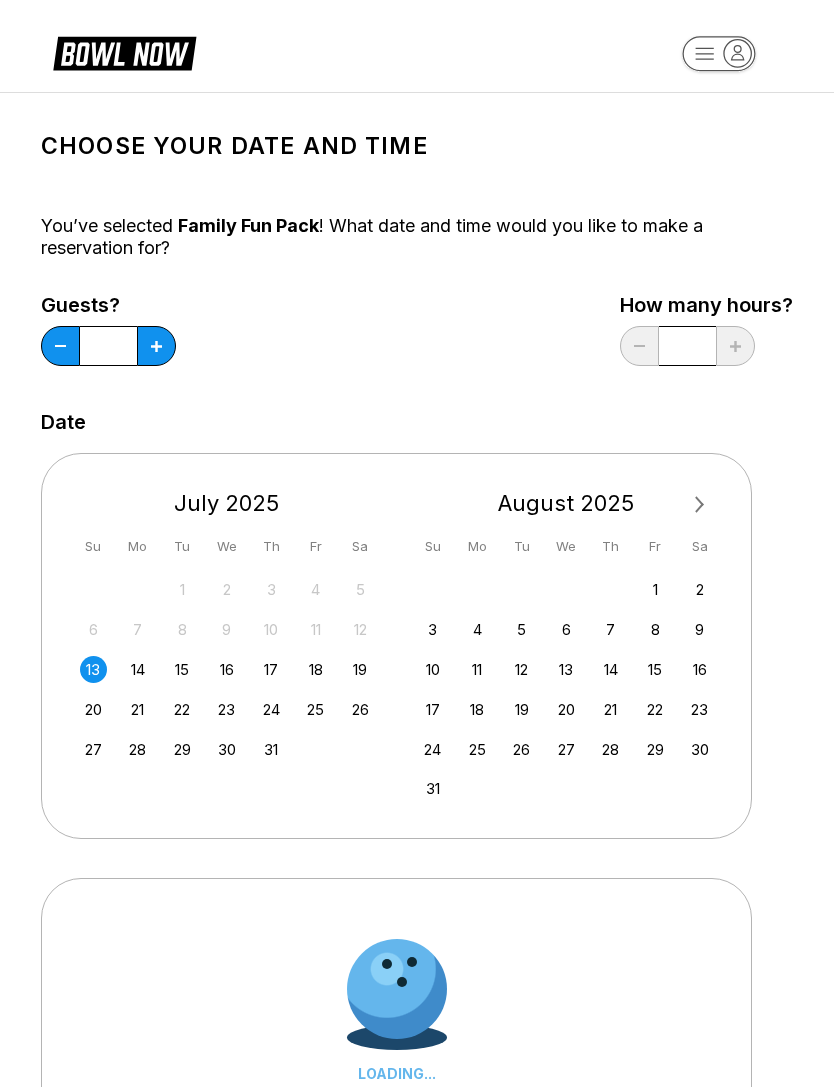 click at bounding box center [156, 346] 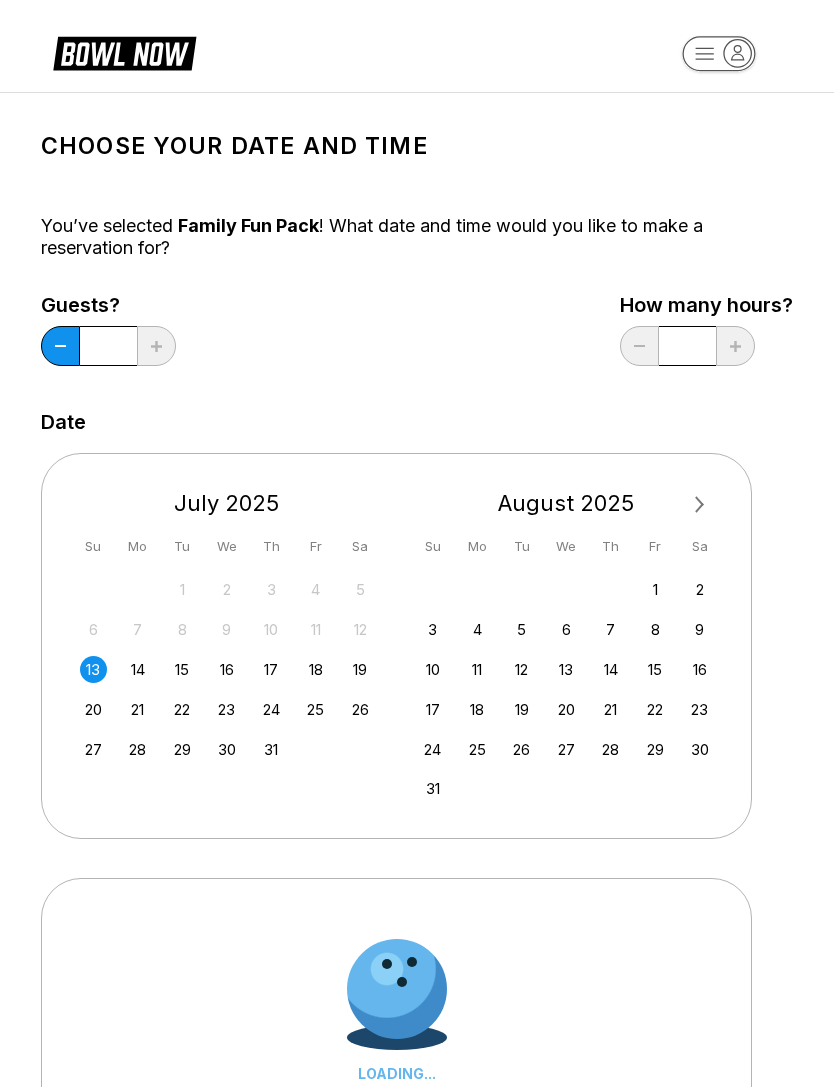 type on "*" 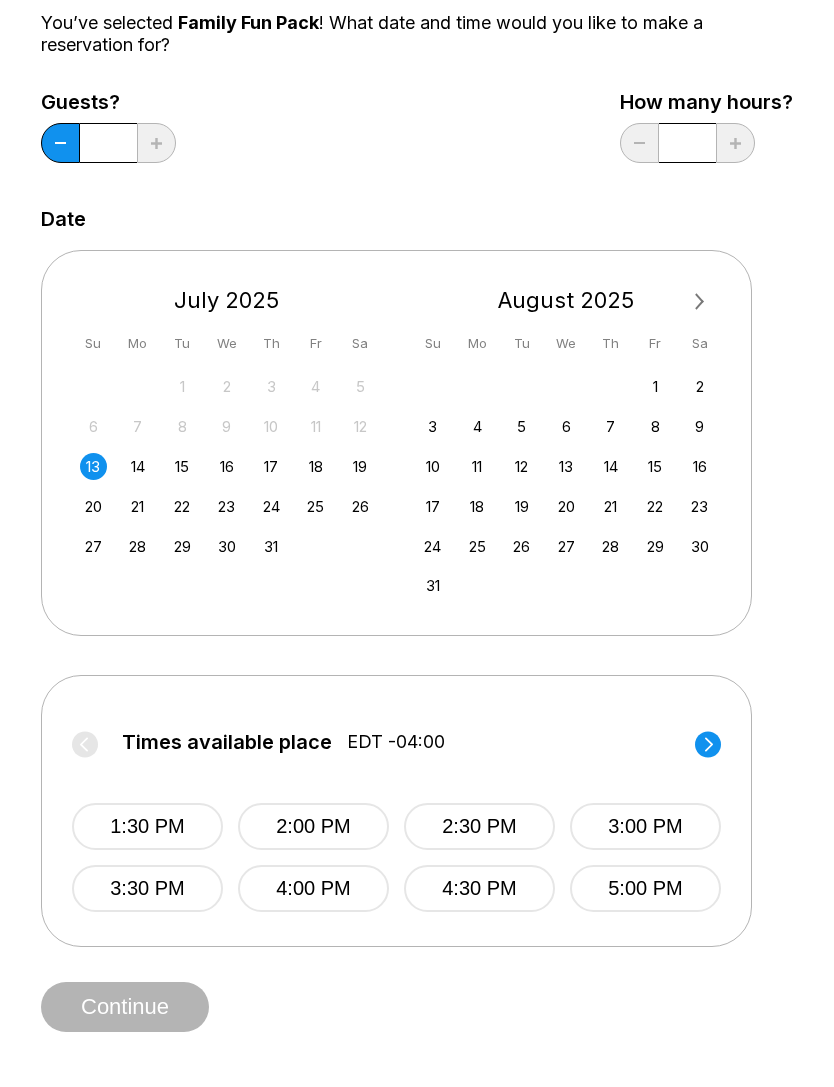 scroll, scrollTop: 207, scrollLeft: 0, axis: vertical 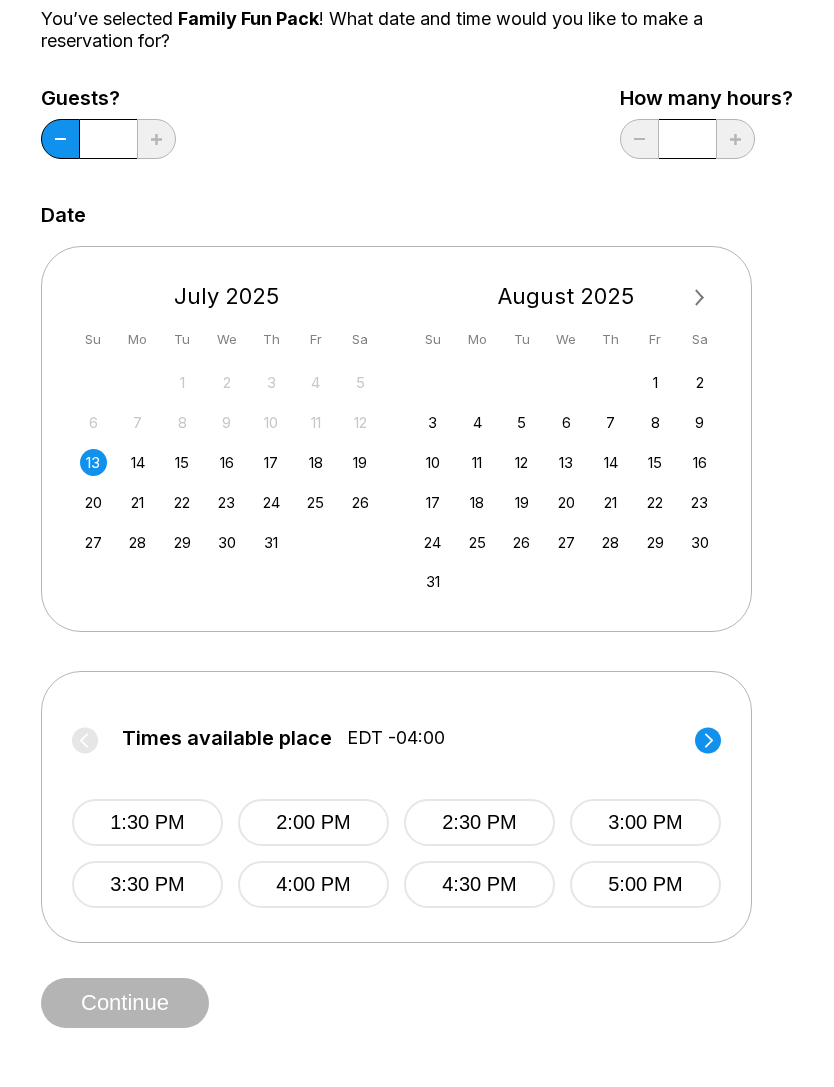 click on "2:00 PM" at bounding box center (313, 822) 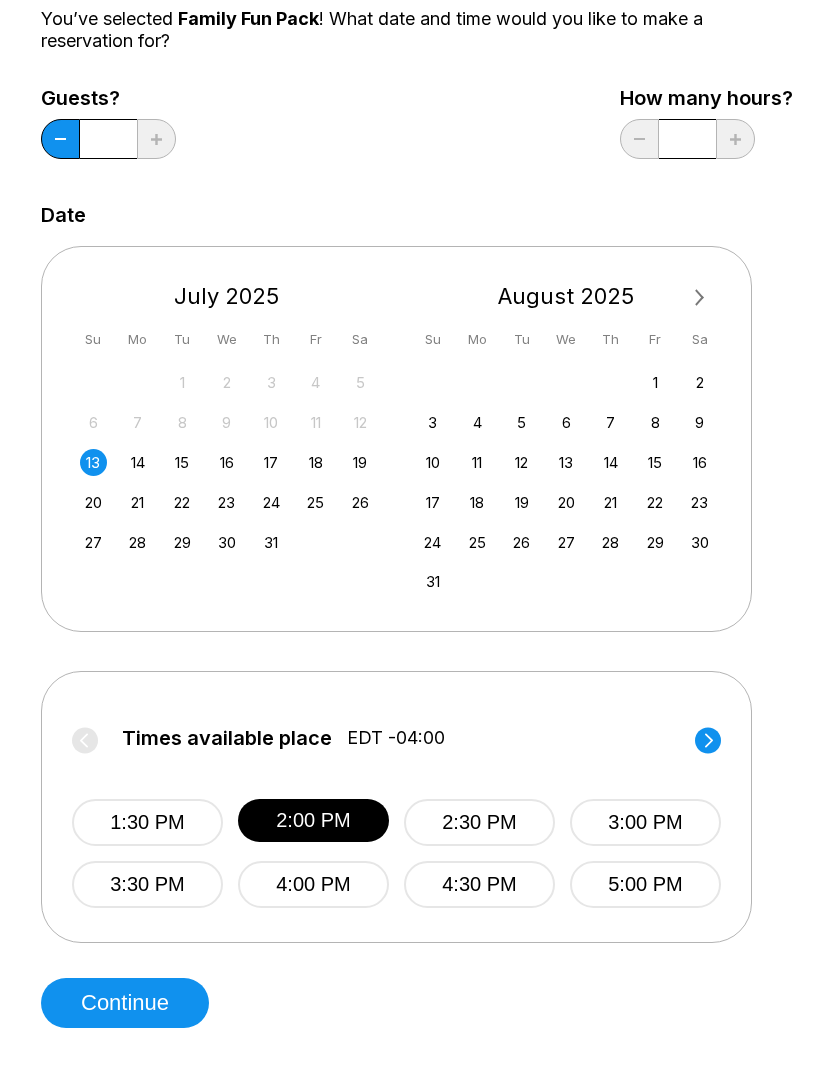 click on "Continue" at bounding box center (125, 1003) 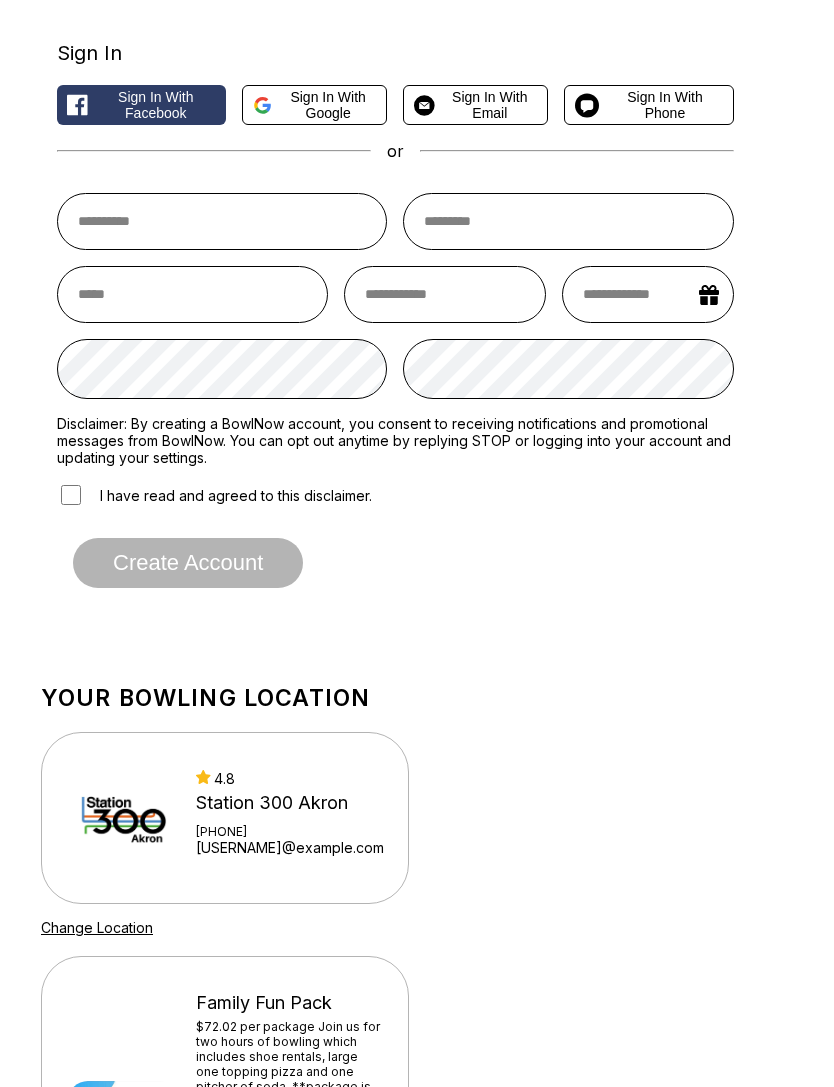 scroll, scrollTop: 0, scrollLeft: 0, axis: both 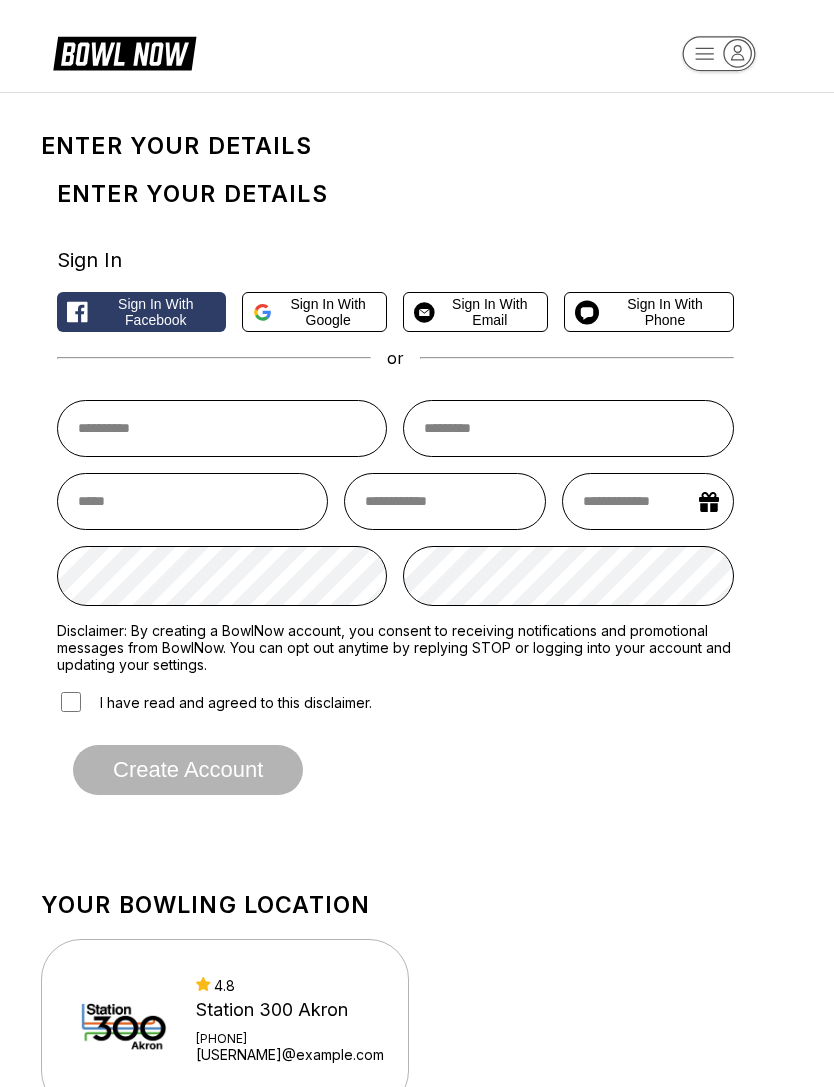 click on "Sign in with Phone" at bounding box center [665, 312] 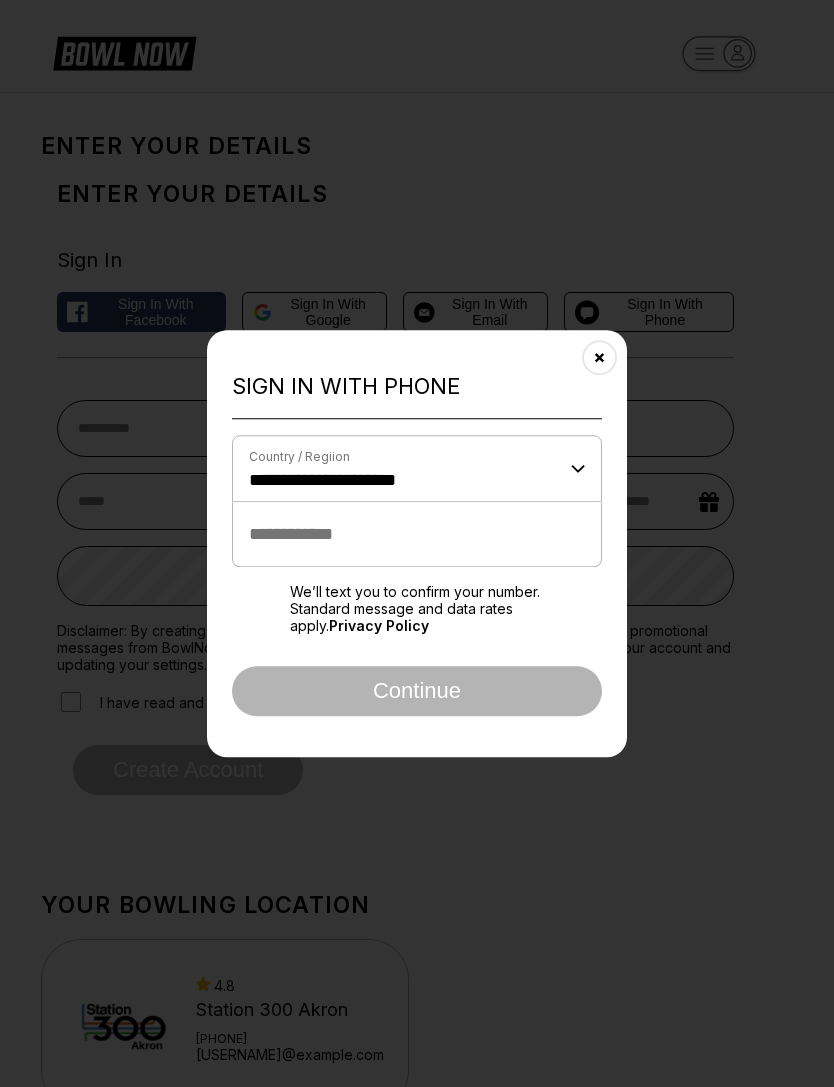 click at bounding box center (417, 534) 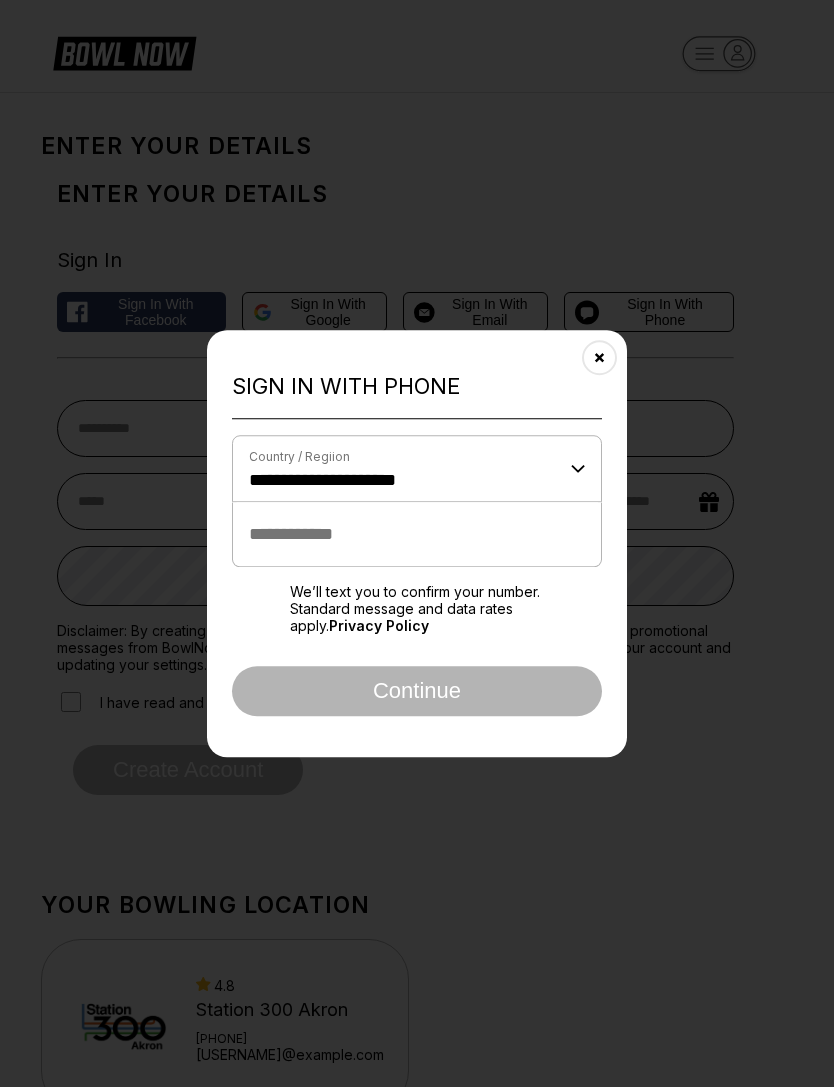 type on "**********" 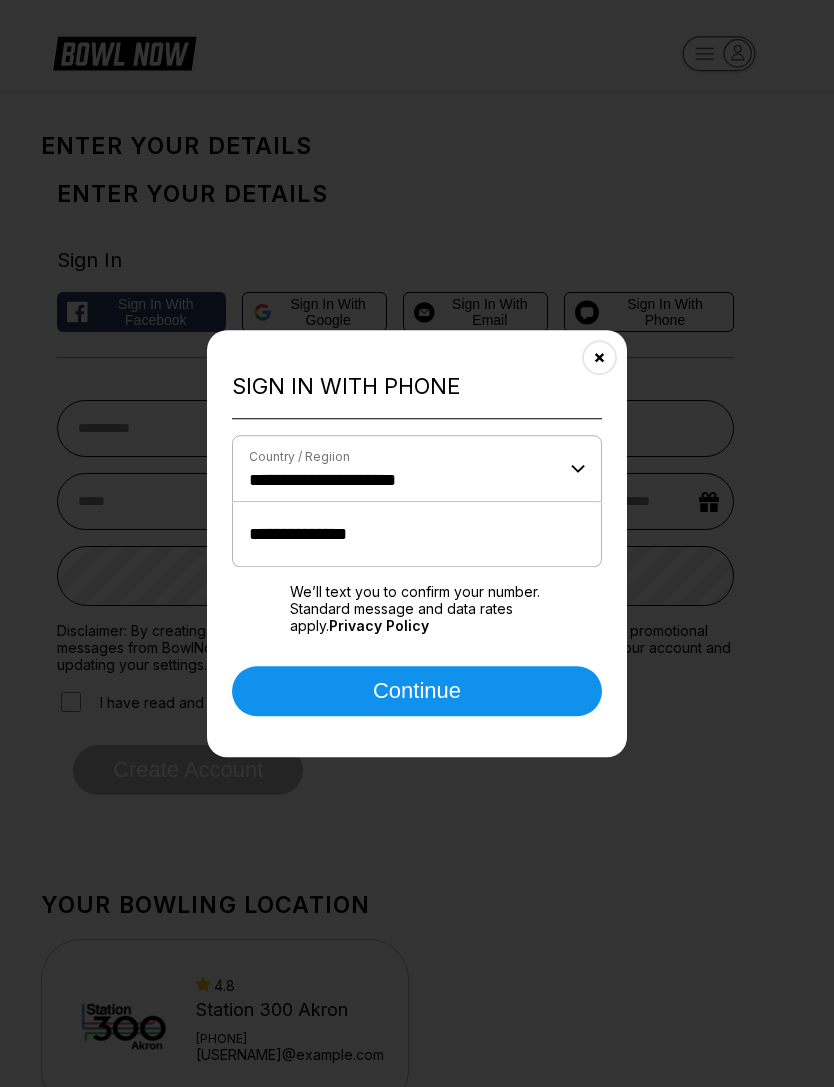 click on "Continue" at bounding box center [417, 691] 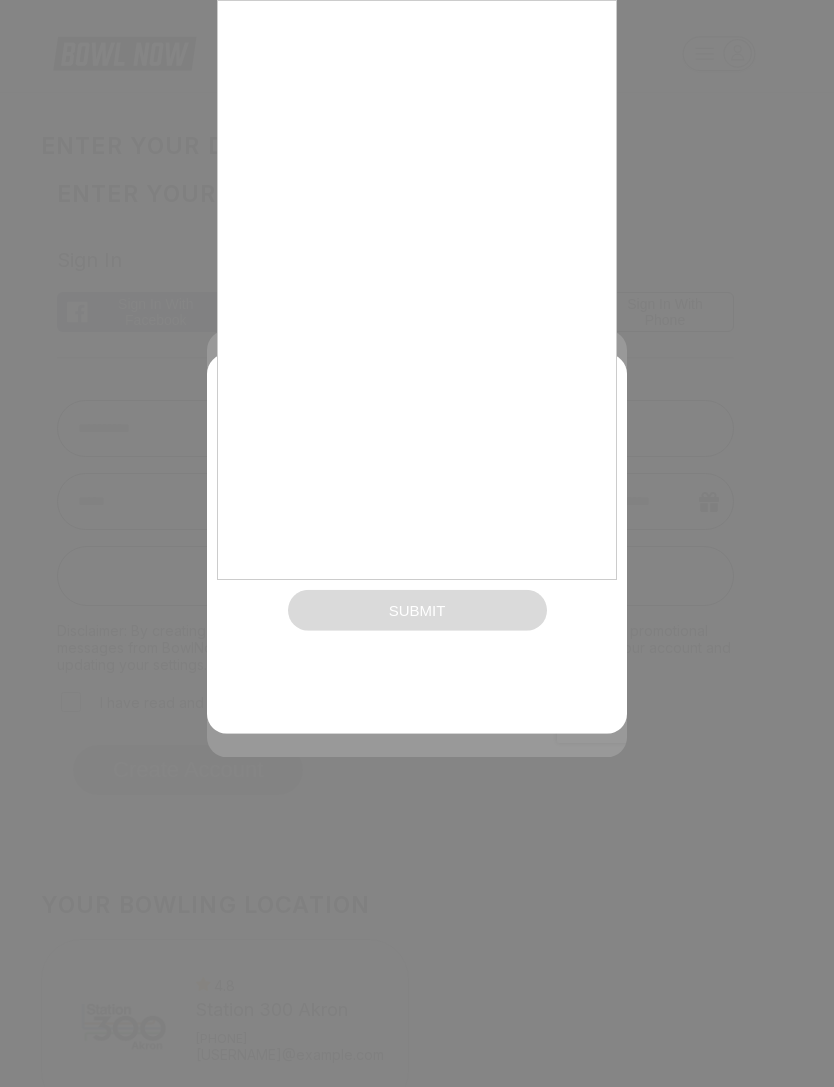 click at bounding box center (417, 543) 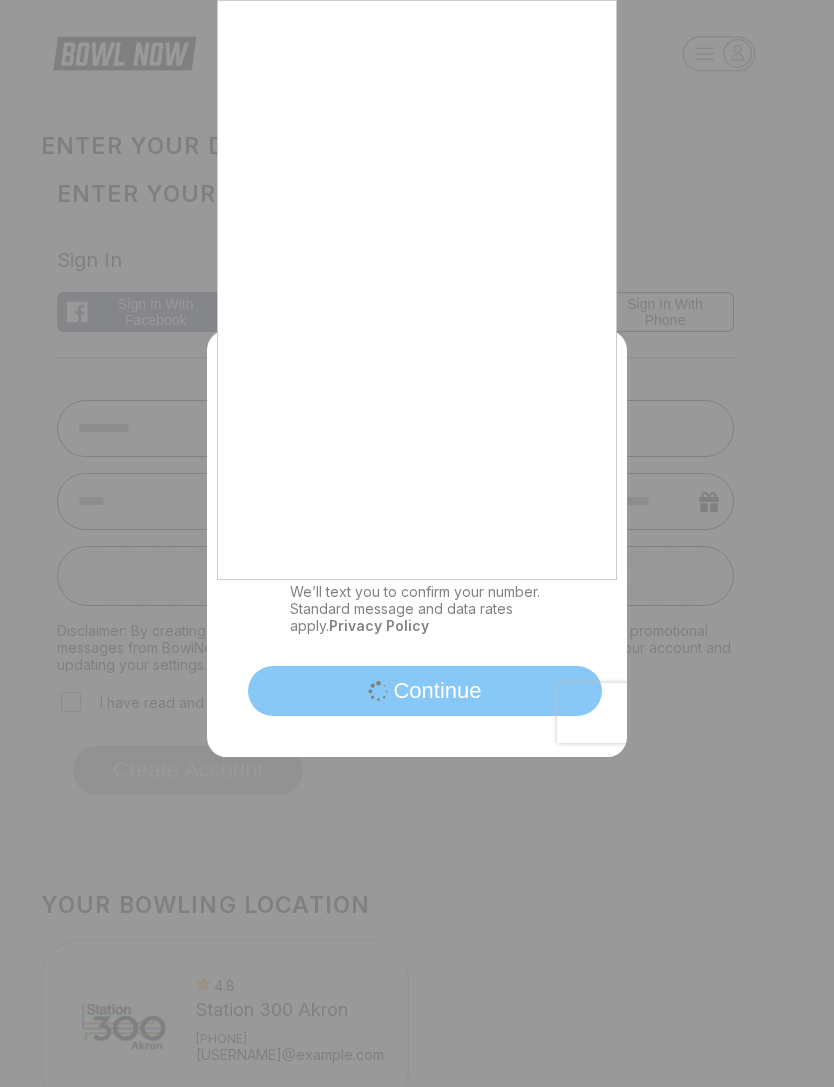 click at bounding box center (417, 543) 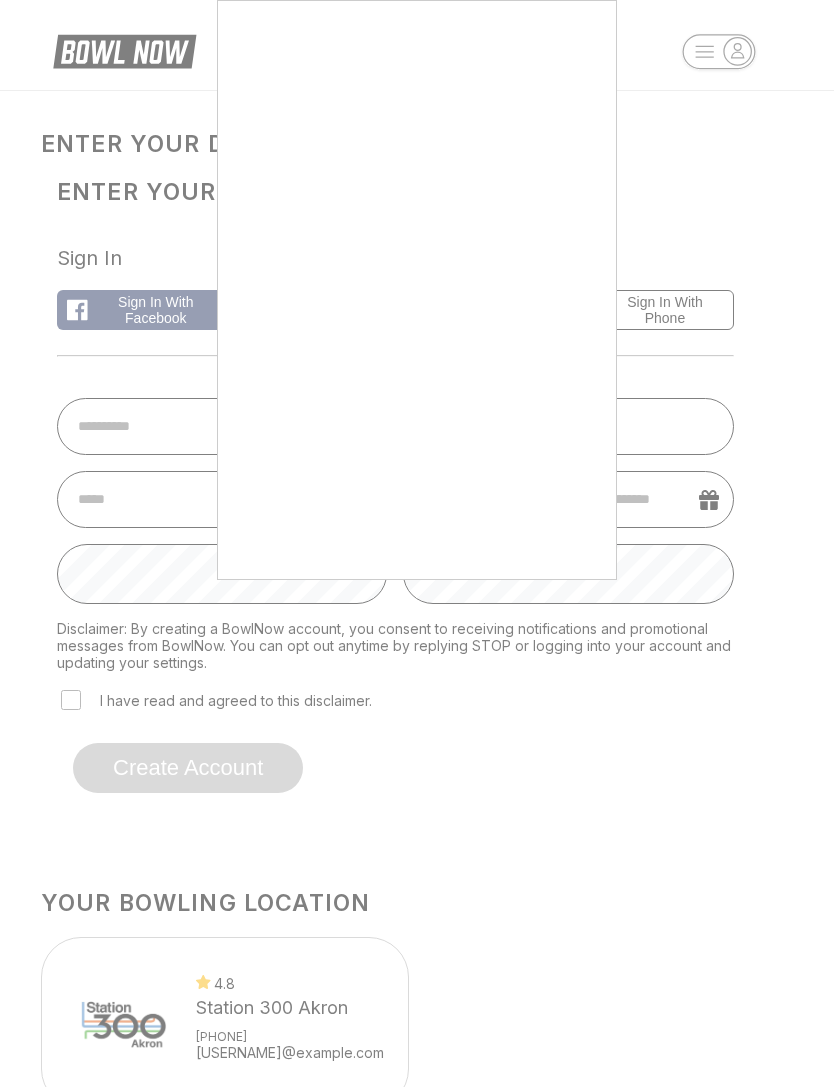 scroll, scrollTop: 0, scrollLeft: 0, axis: both 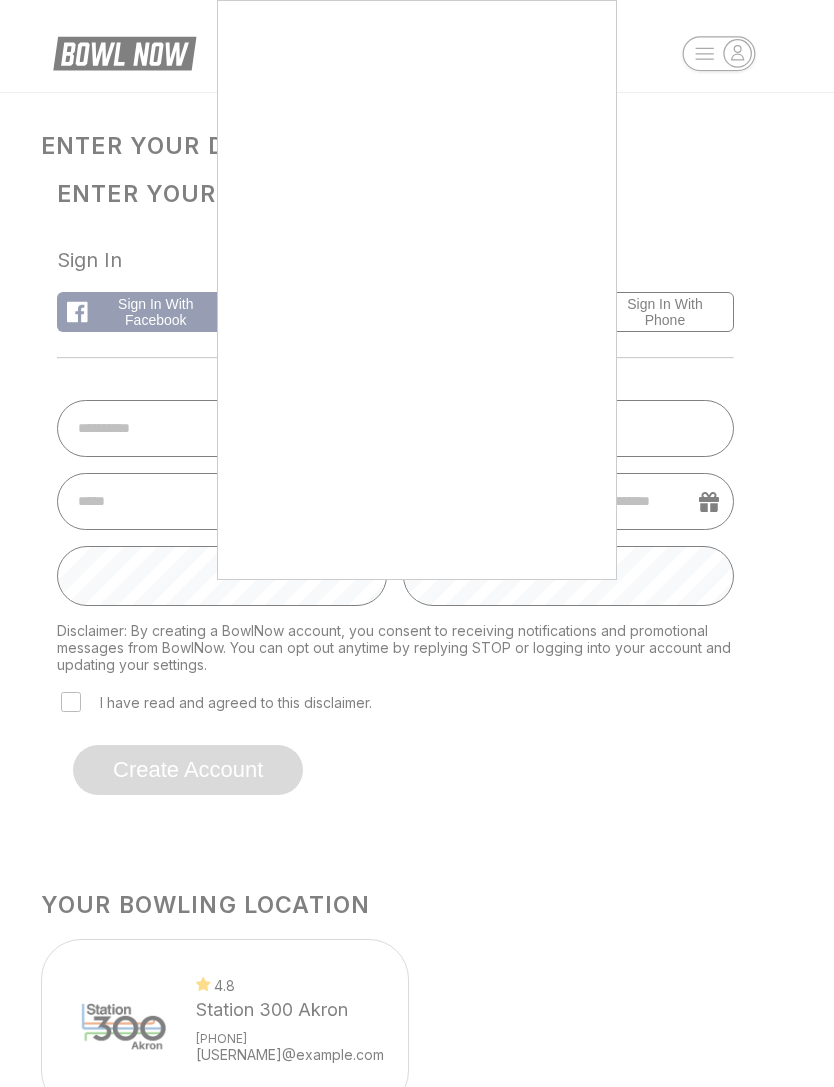 click at bounding box center [417, 543] 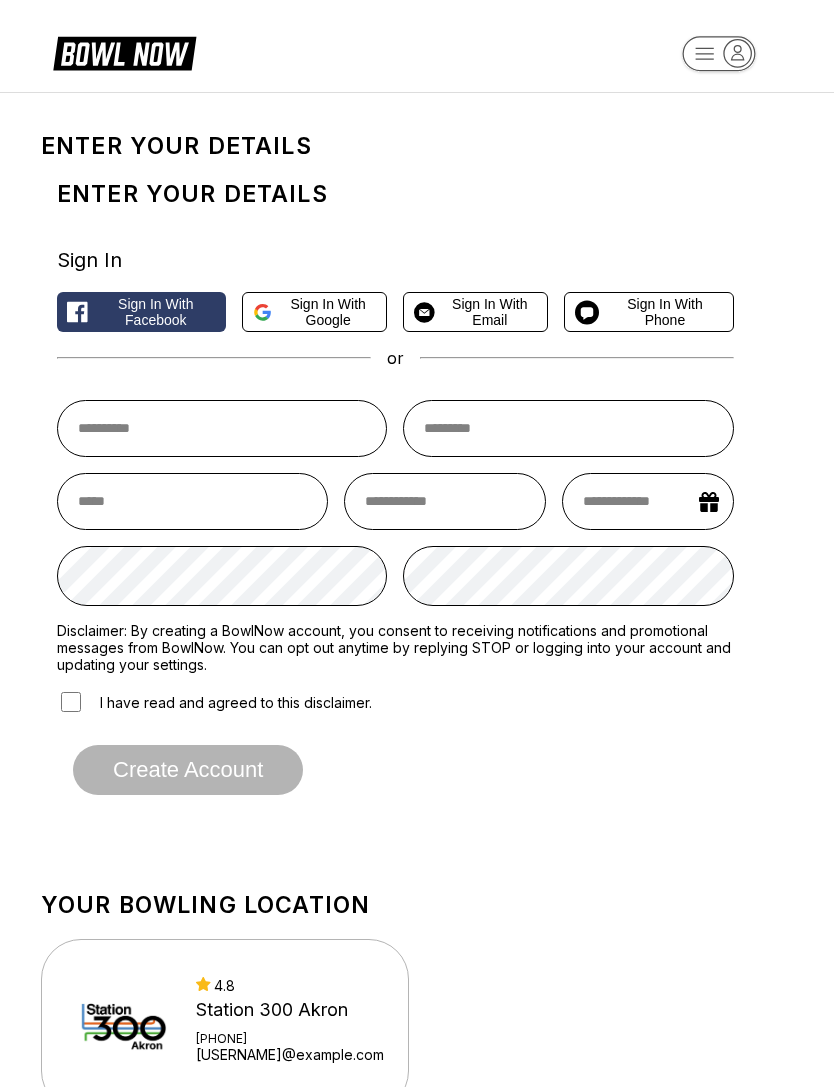 click on "Sign in with Phone" at bounding box center (665, 312) 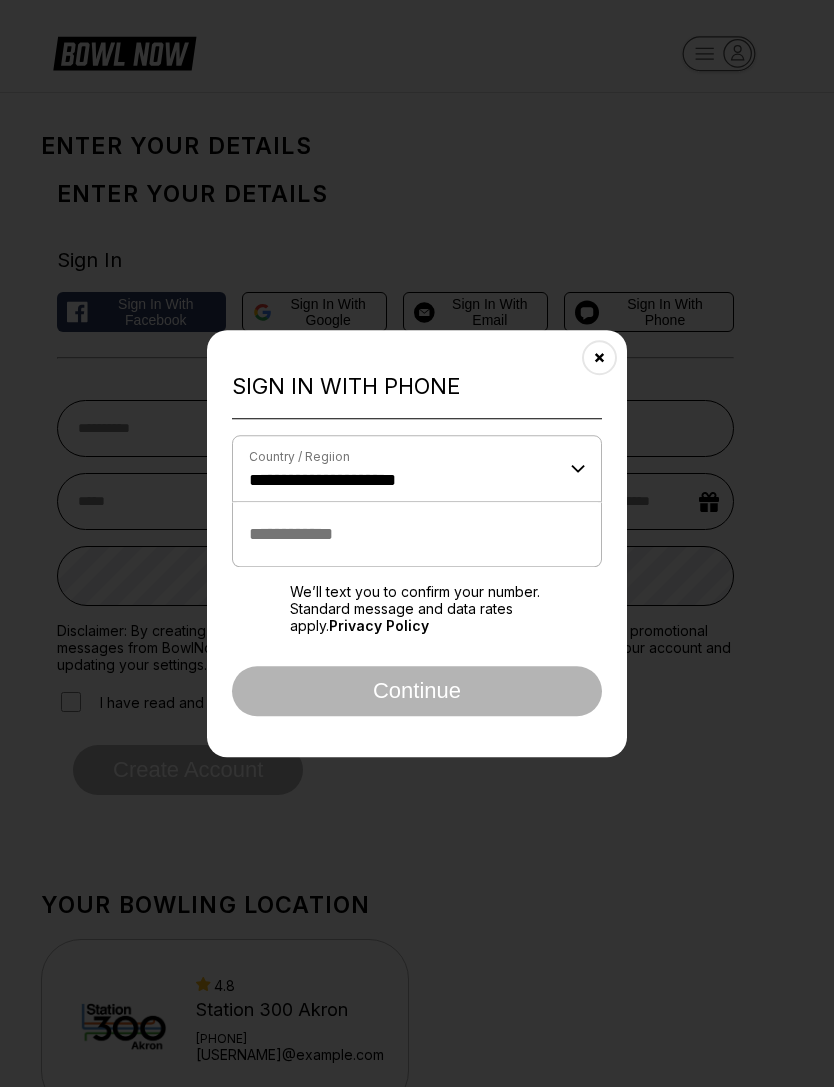 click at bounding box center (417, 534) 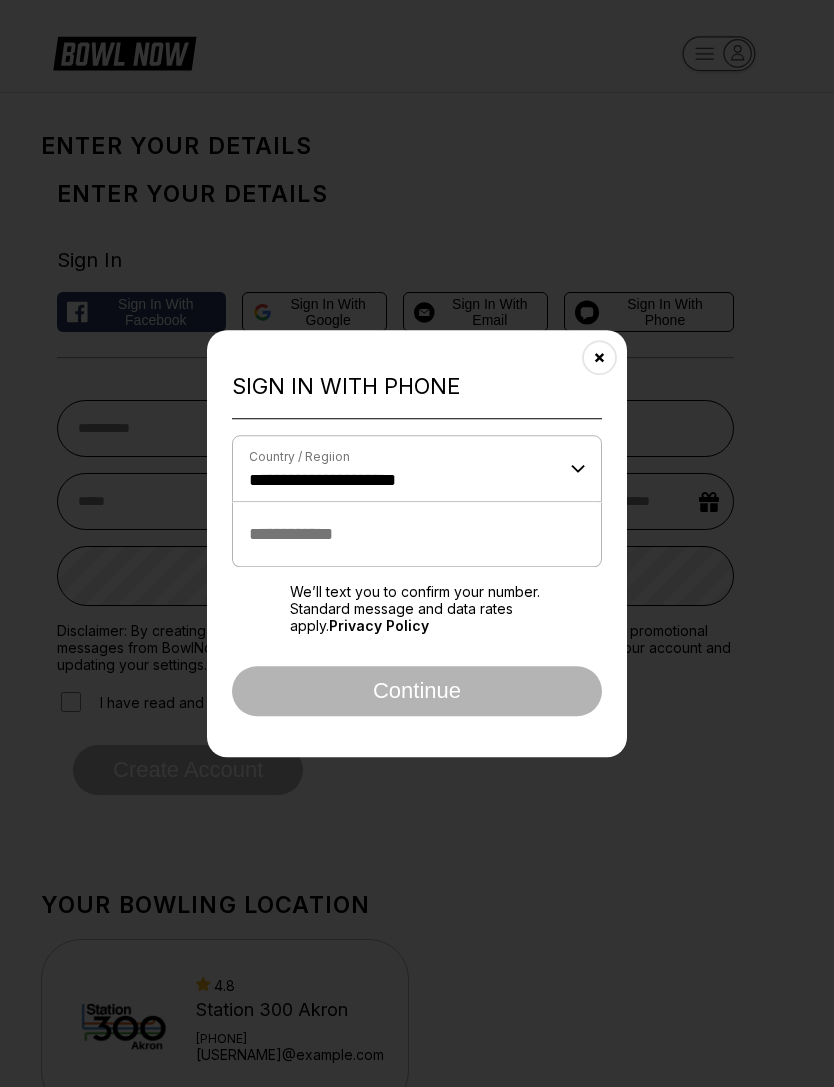 type on "**********" 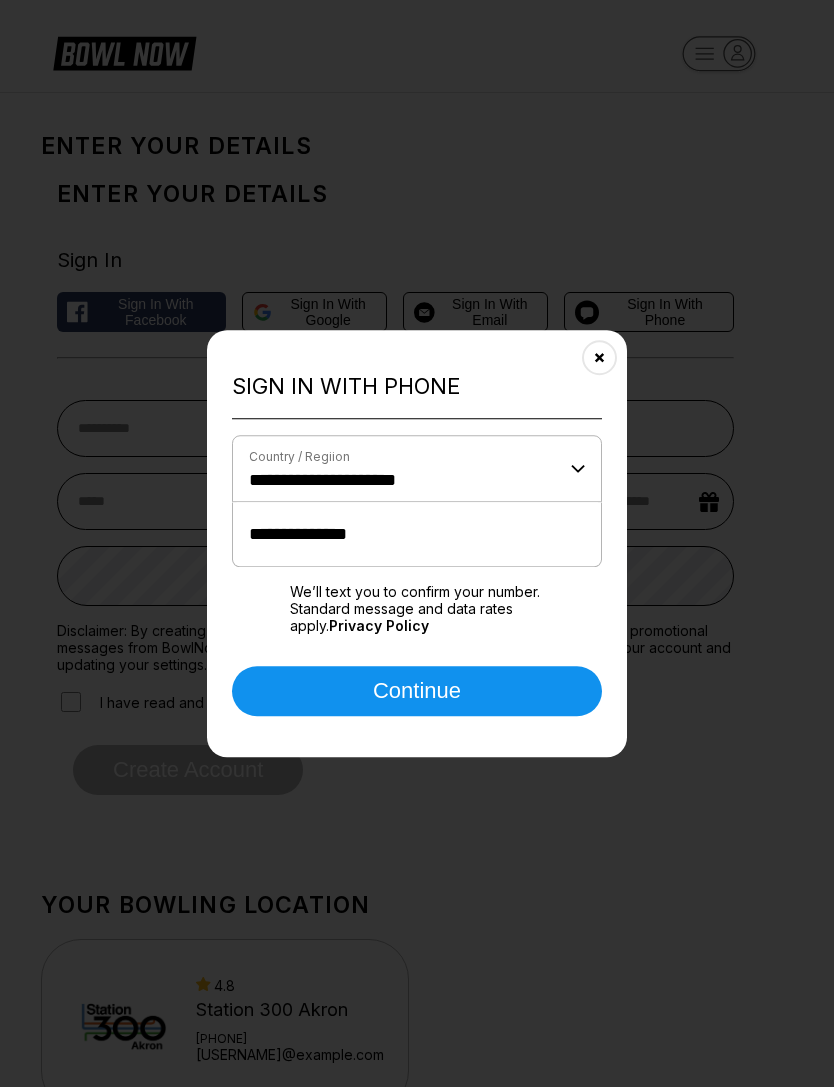 click on "Continue" at bounding box center [417, 691] 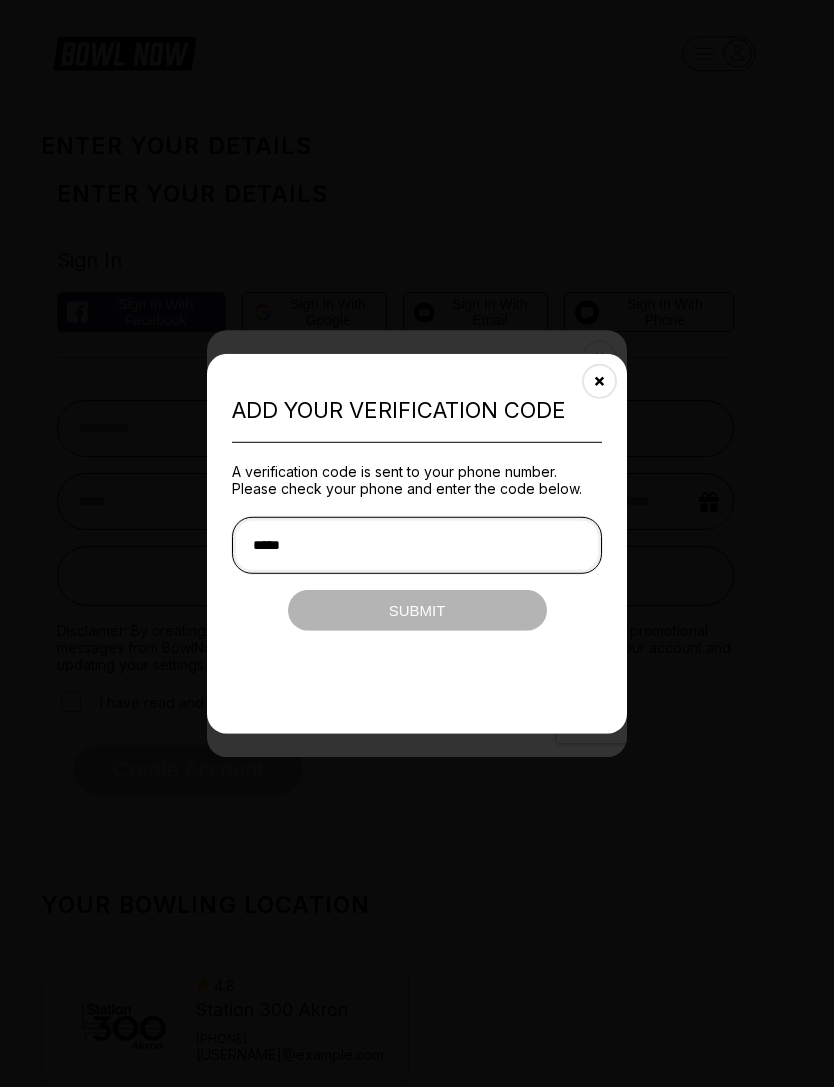 type on "******" 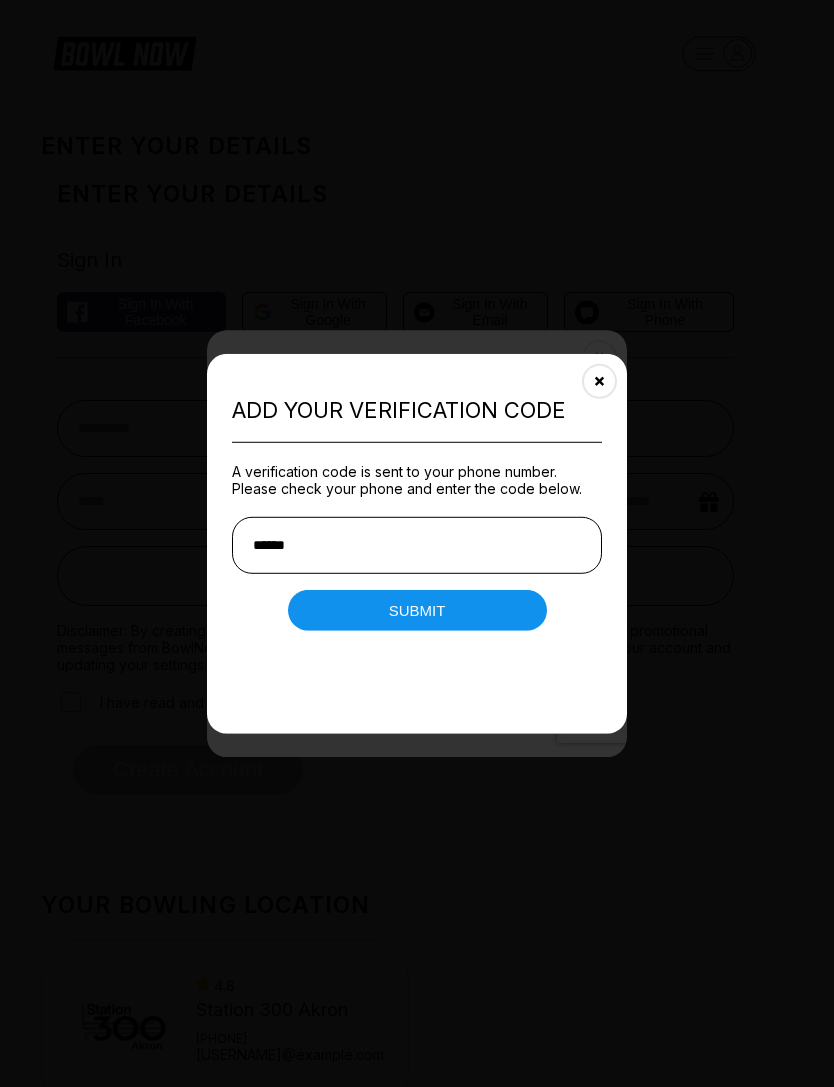 click on "Submit" at bounding box center (417, 610) 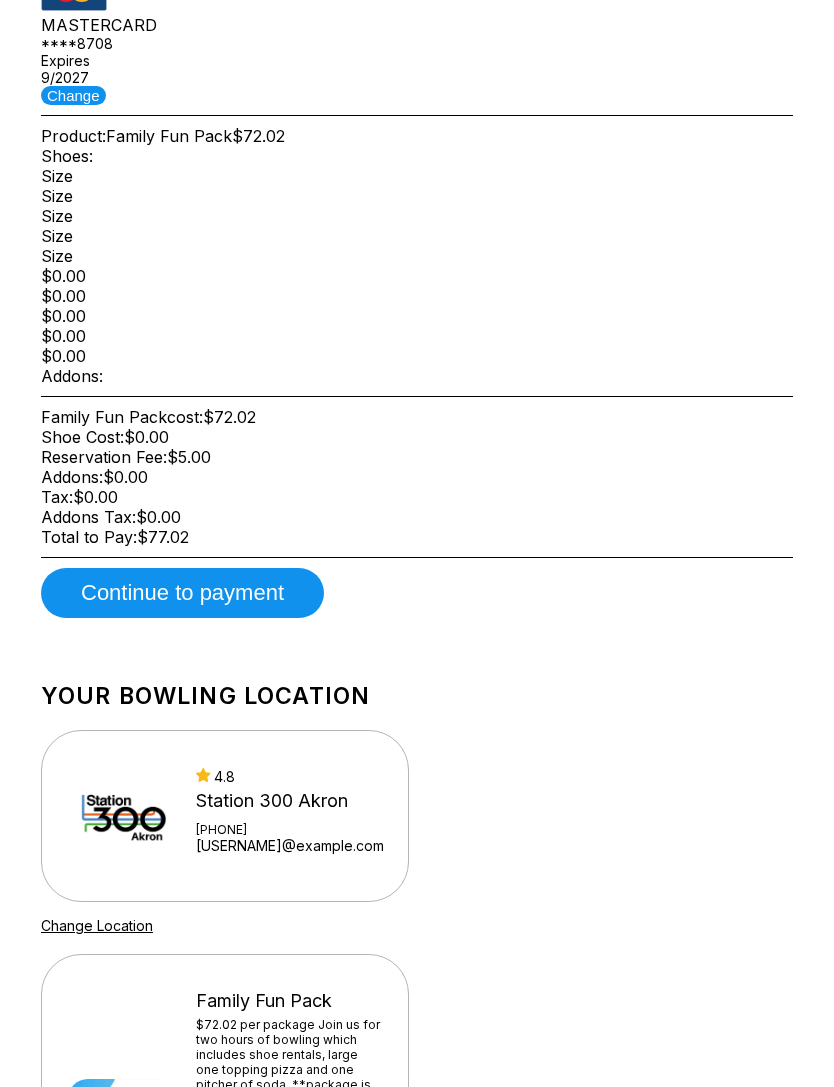 scroll, scrollTop: 603, scrollLeft: 0, axis: vertical 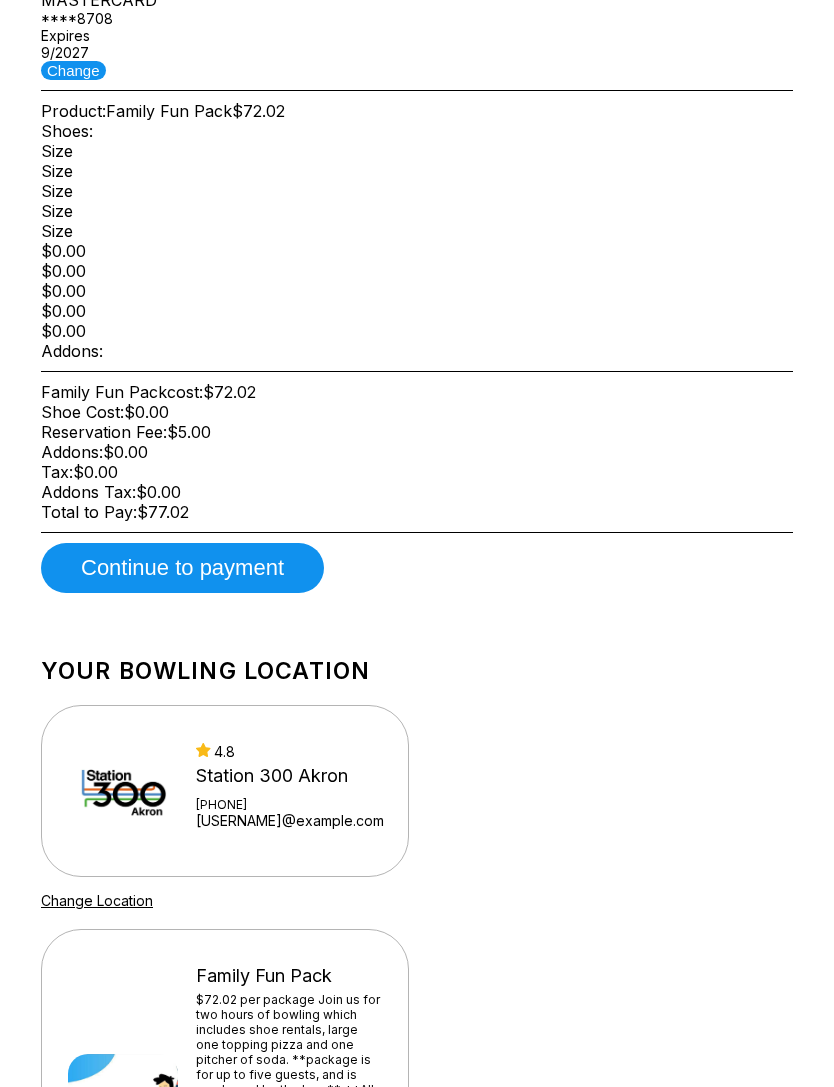 click on "Continue to payment" at bounding box center [182, 568] 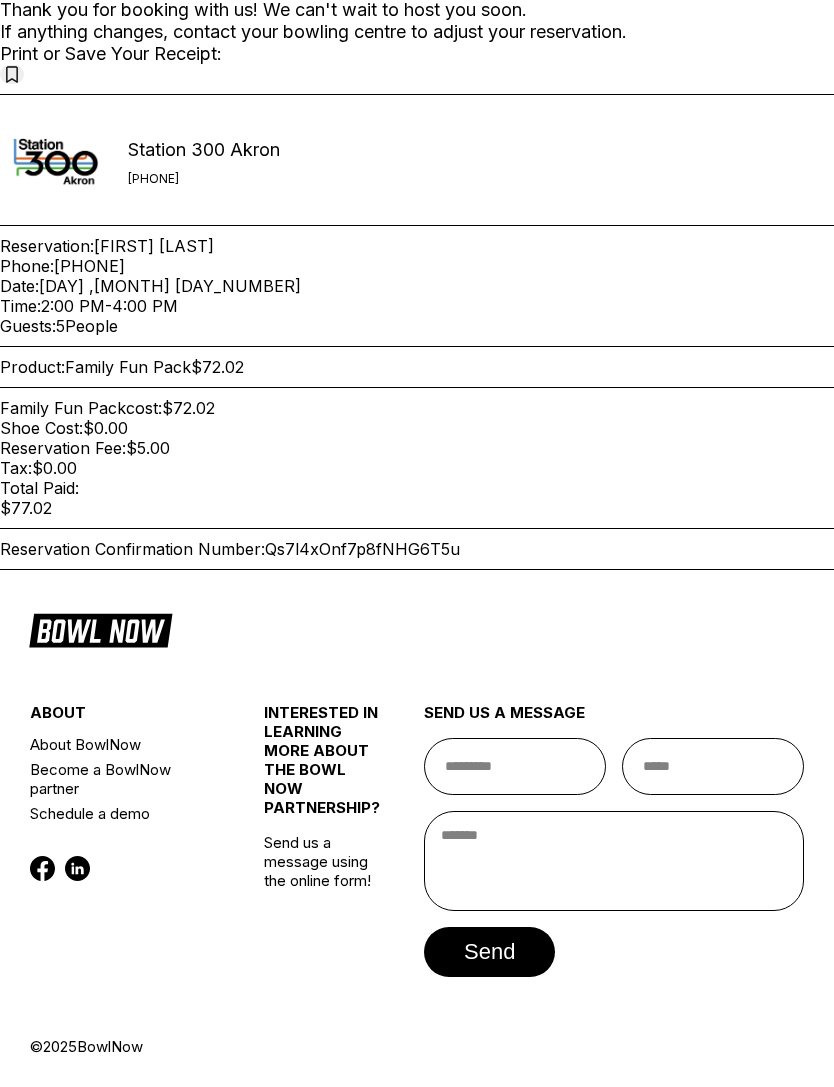 scroll, scrollTop: 316, scrollLeft: 0, axis: vertical 